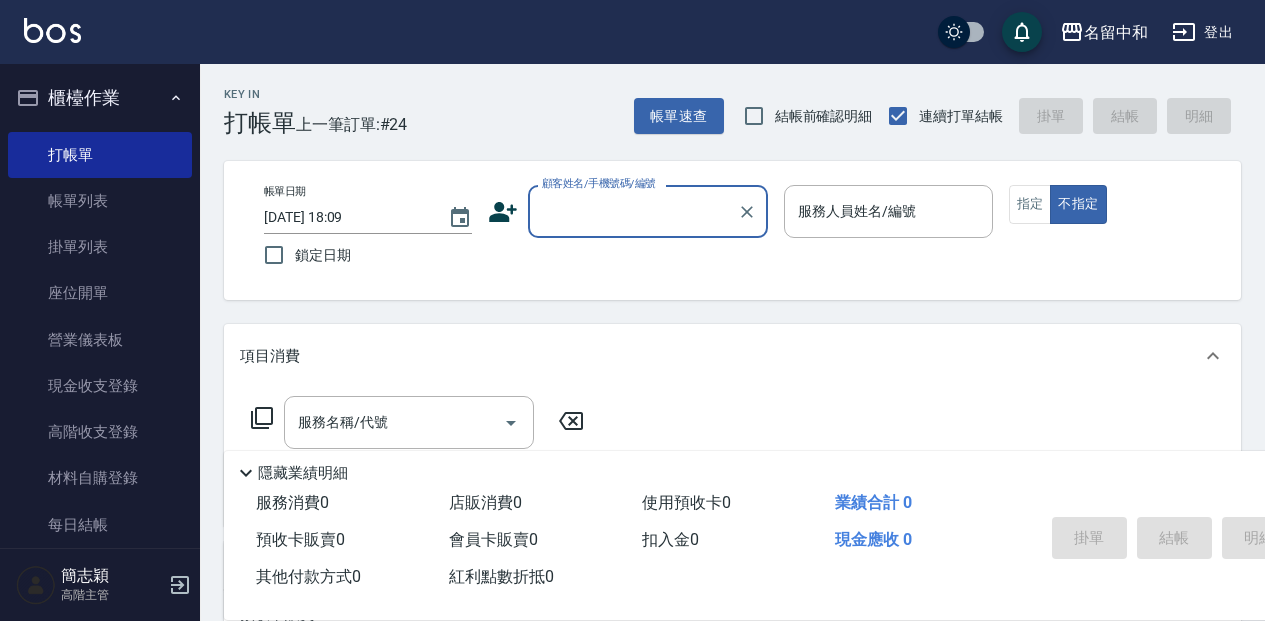 scroll, scrollTop: 0, scrollLeft: 0, axis: both 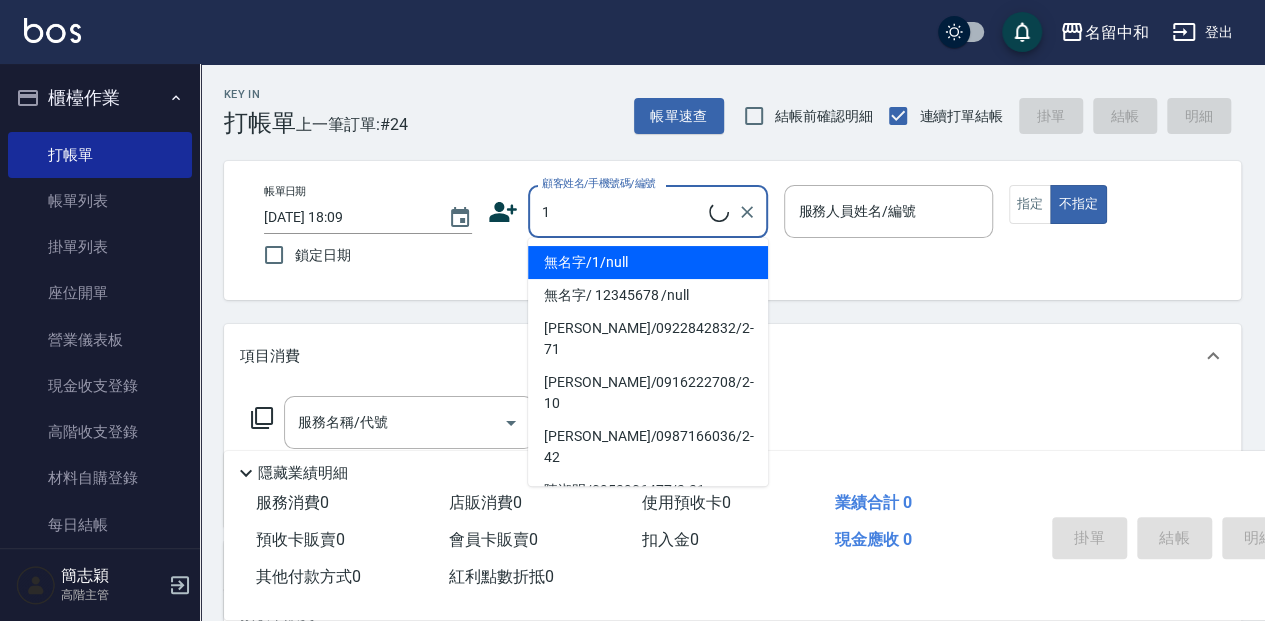 type on "無名字/1/null" 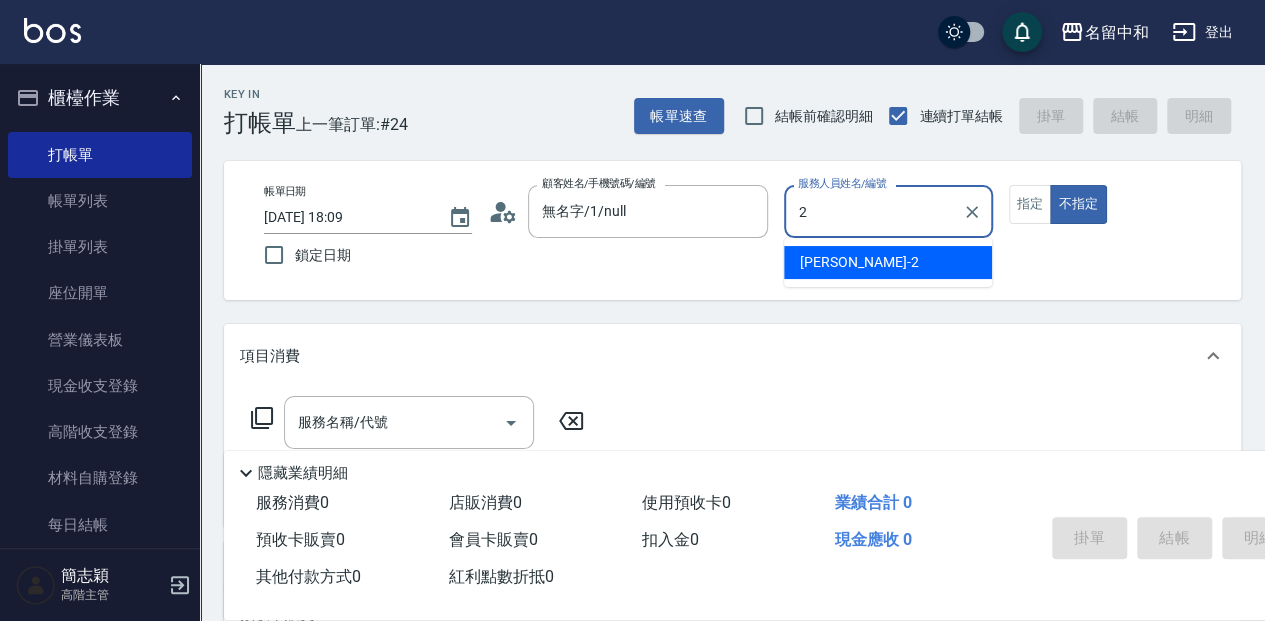 type on "[PERSON_NAME]-2" 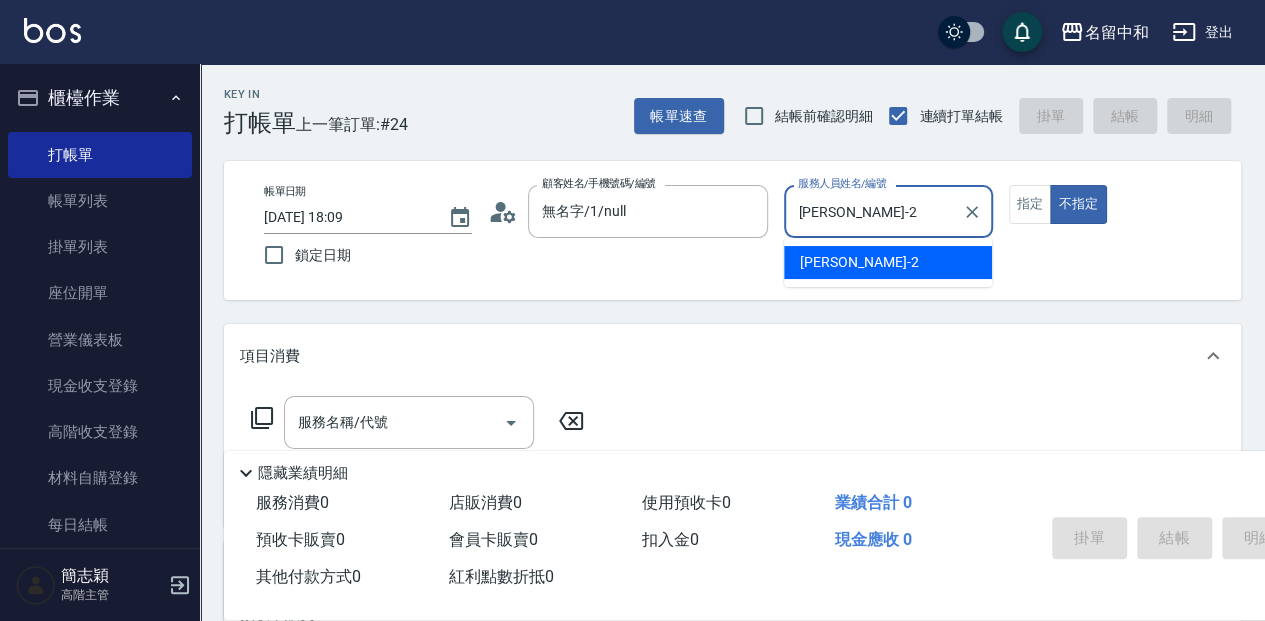 type on "false" 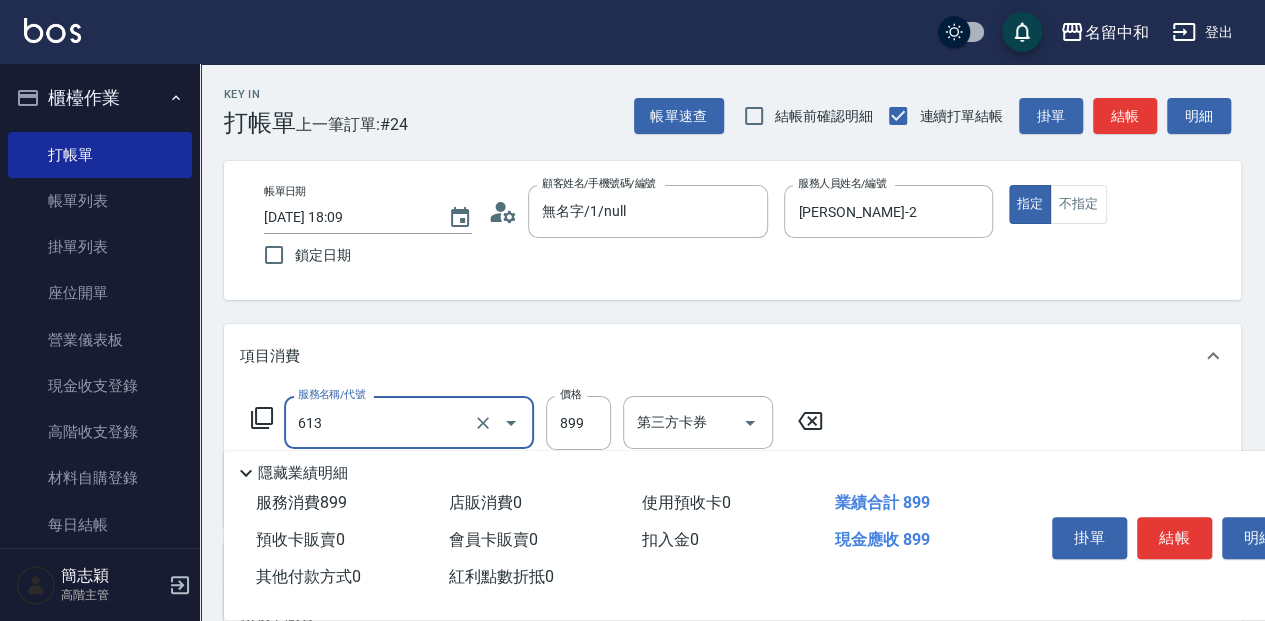 type on "5G護髮(613)" 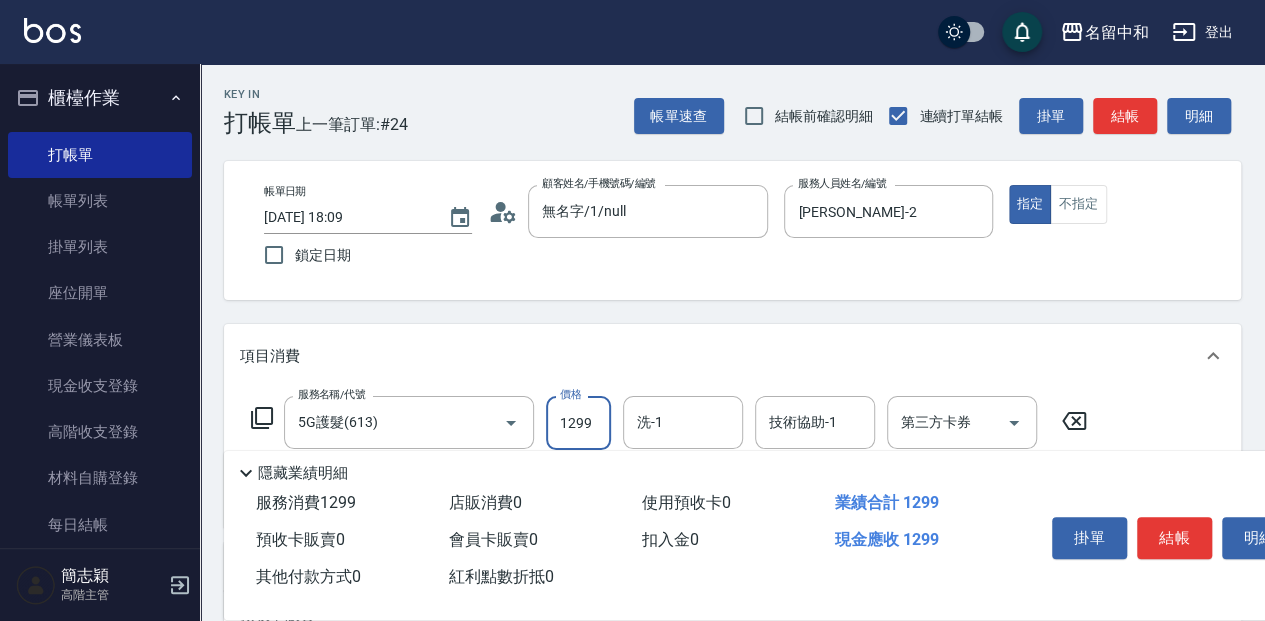type on "1299" 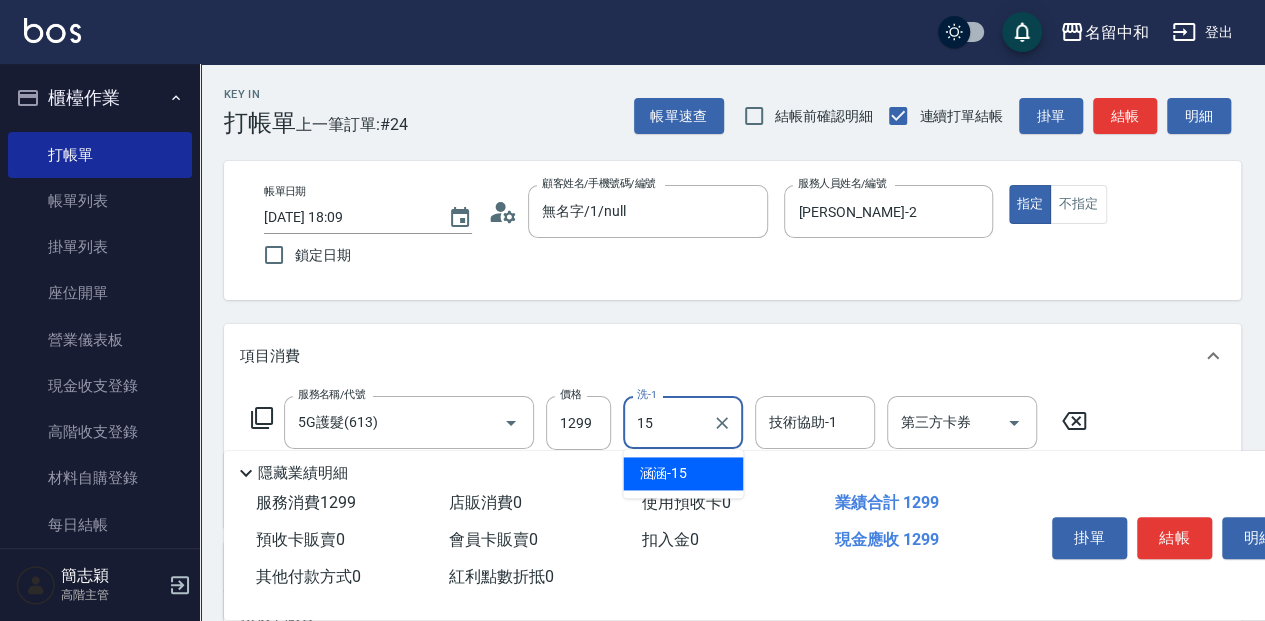 type on "涵涵-15" 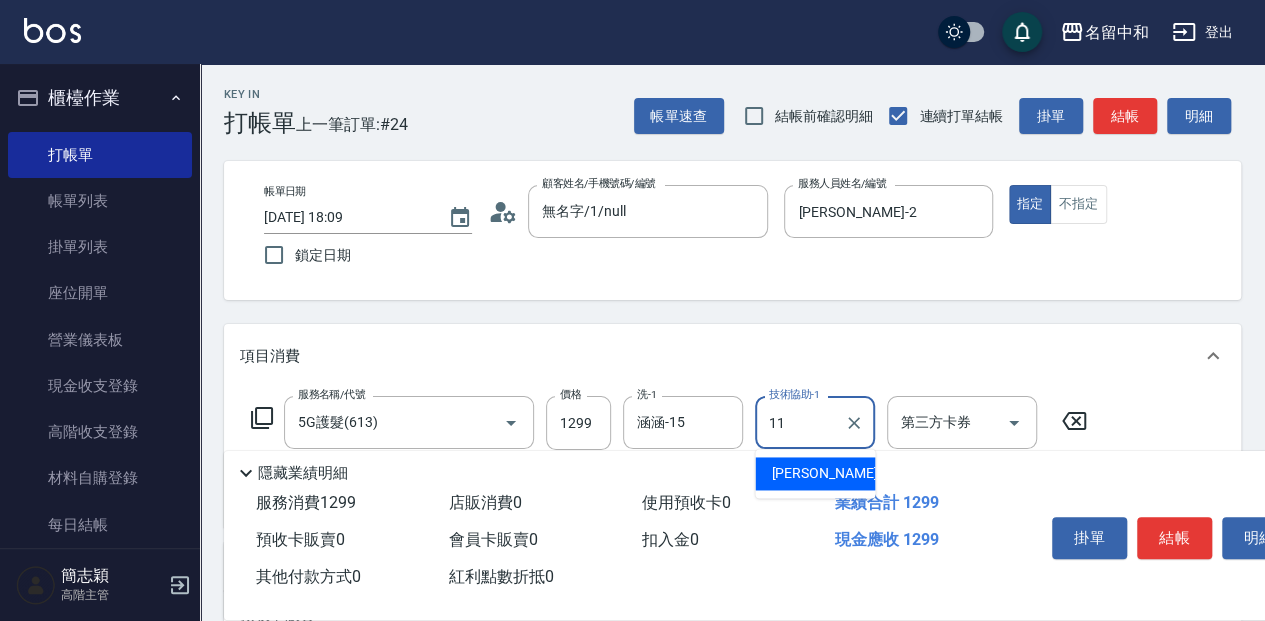type on "家綸-11" 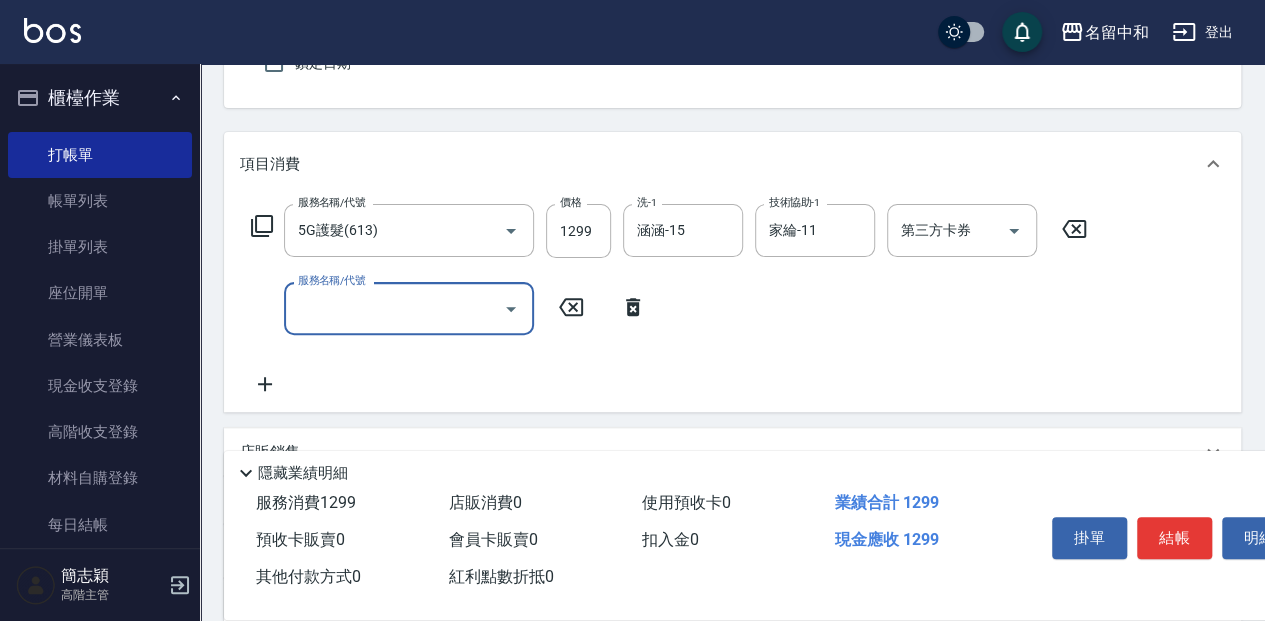 scroll, scrollTop: 200, scrollLeft: 0, axis: vertical 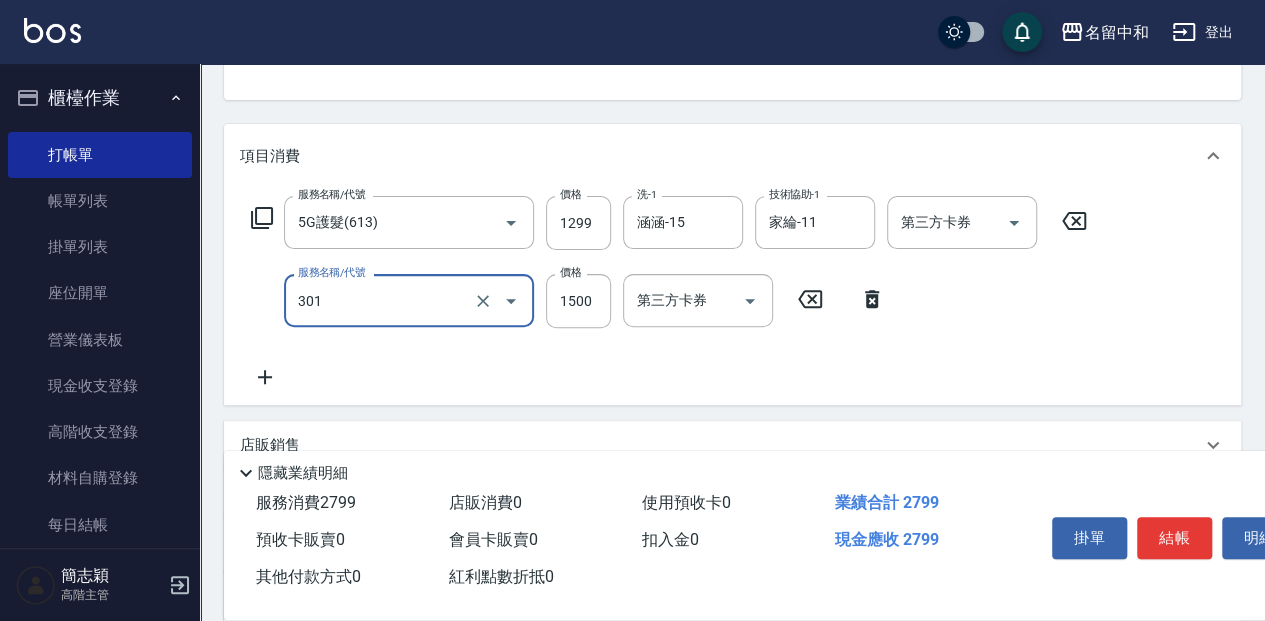 type on "燙髮(1500](301)" 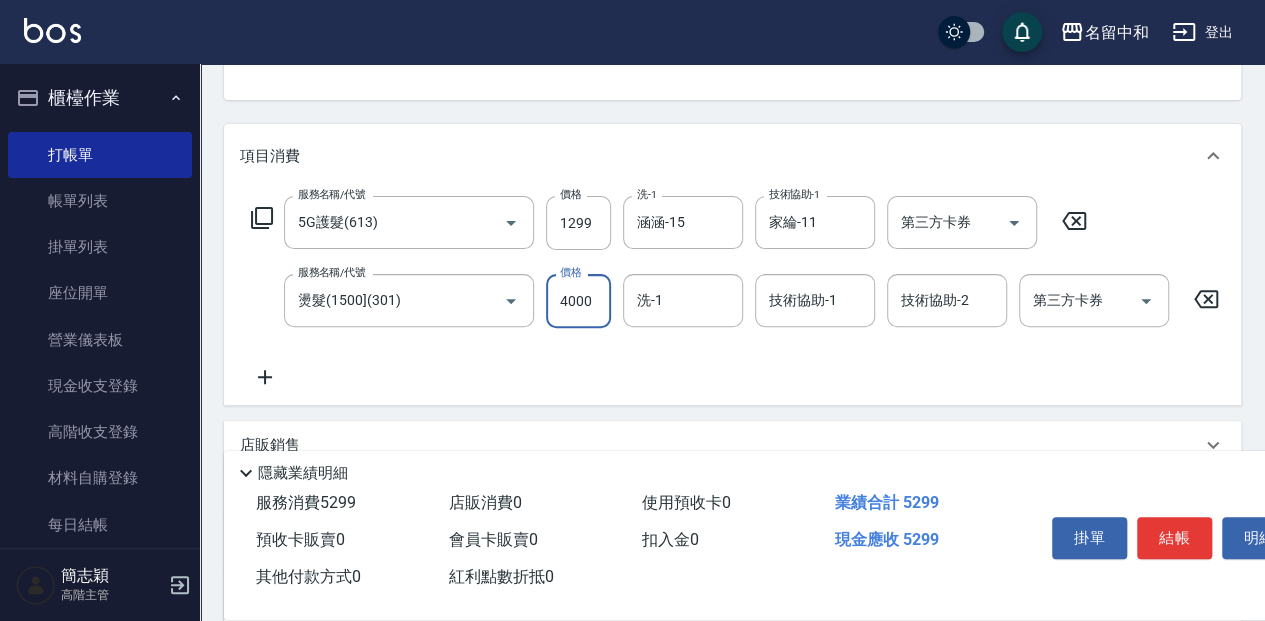 type on "4000" 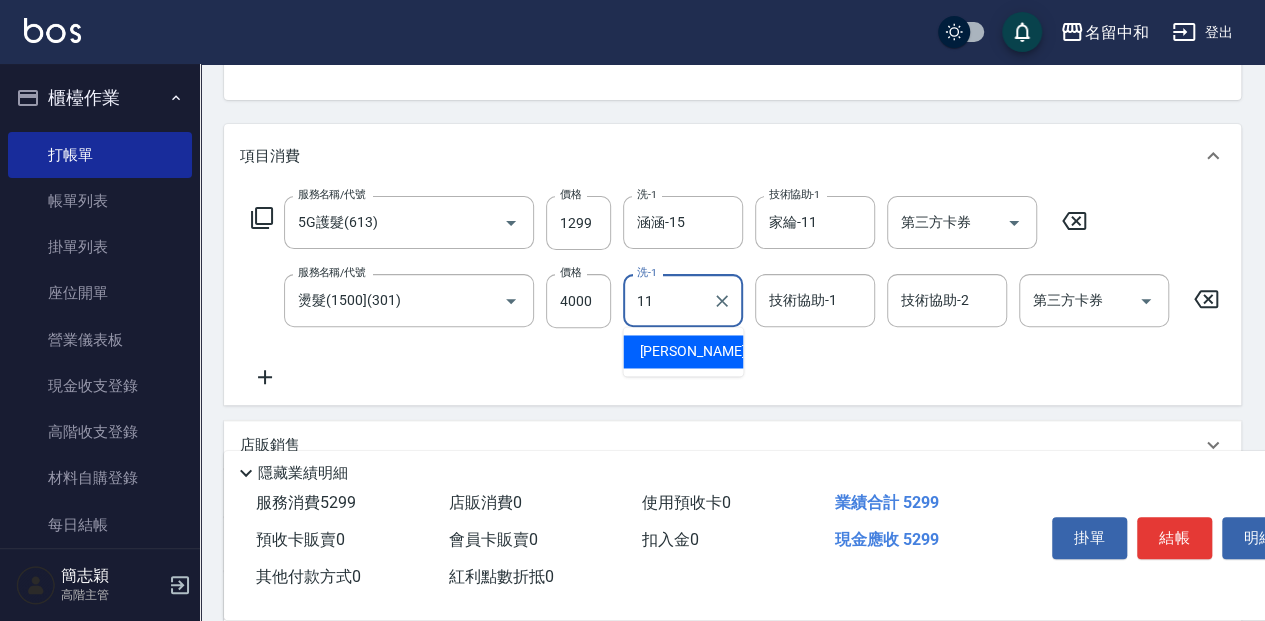 type on "家綸-11" 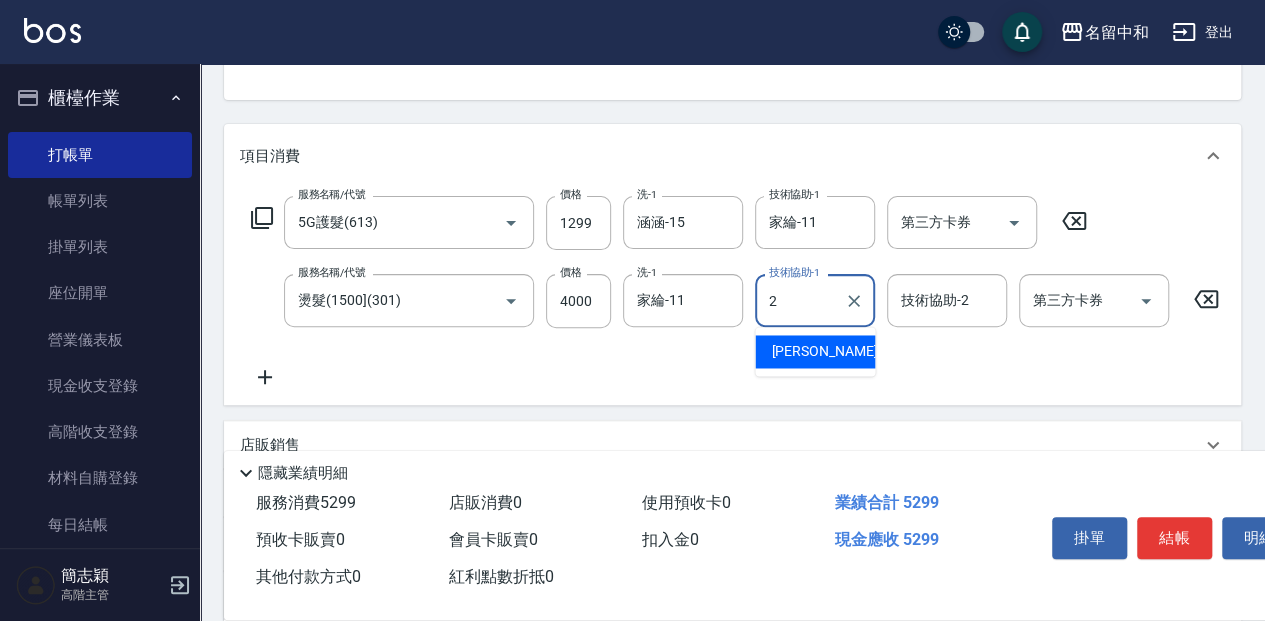 type on "[PERSON_NAME]-2" 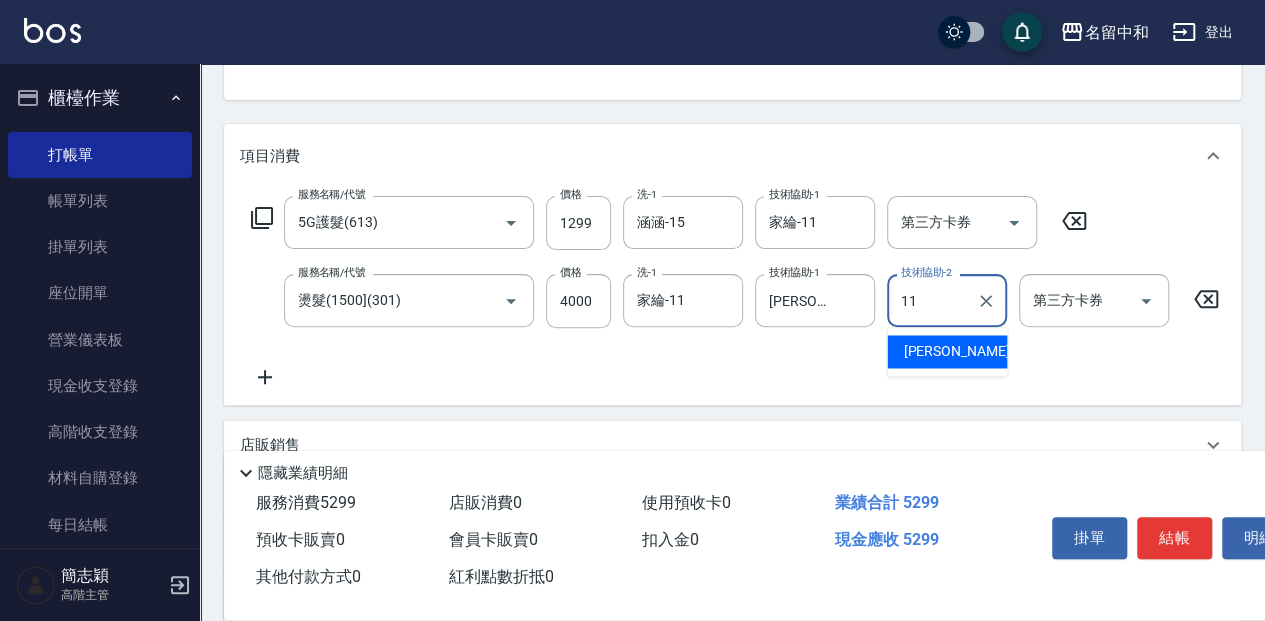type on "家綸-11" 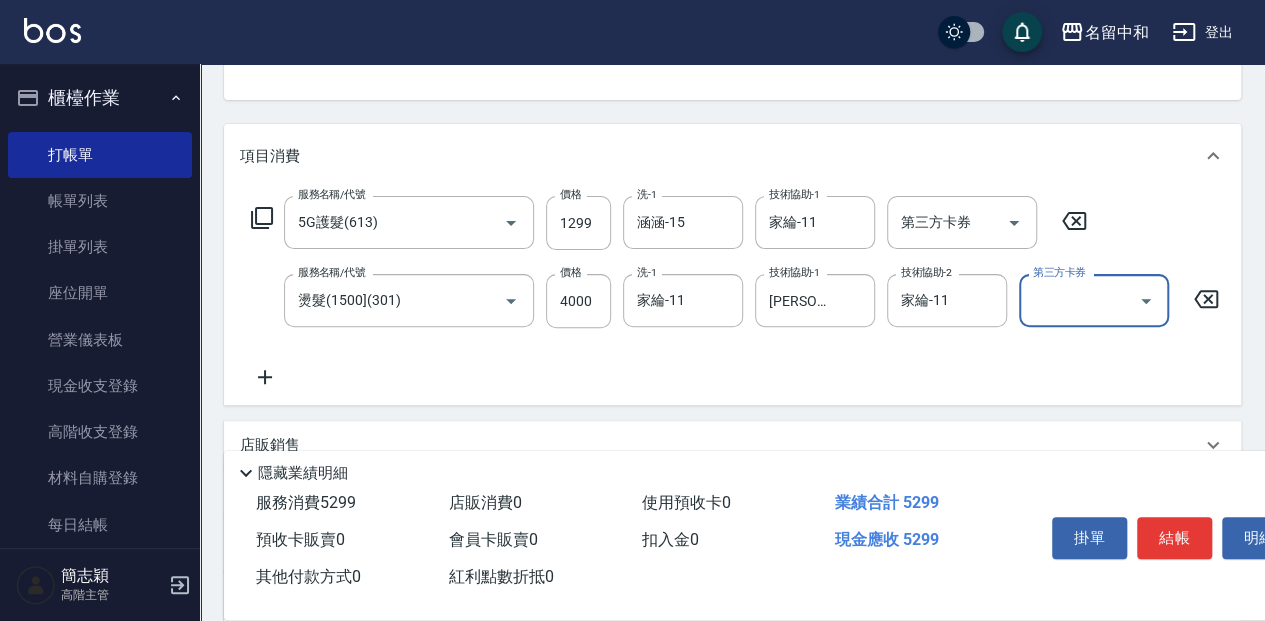 click on "結帳" at bounding box center (1174, 538) 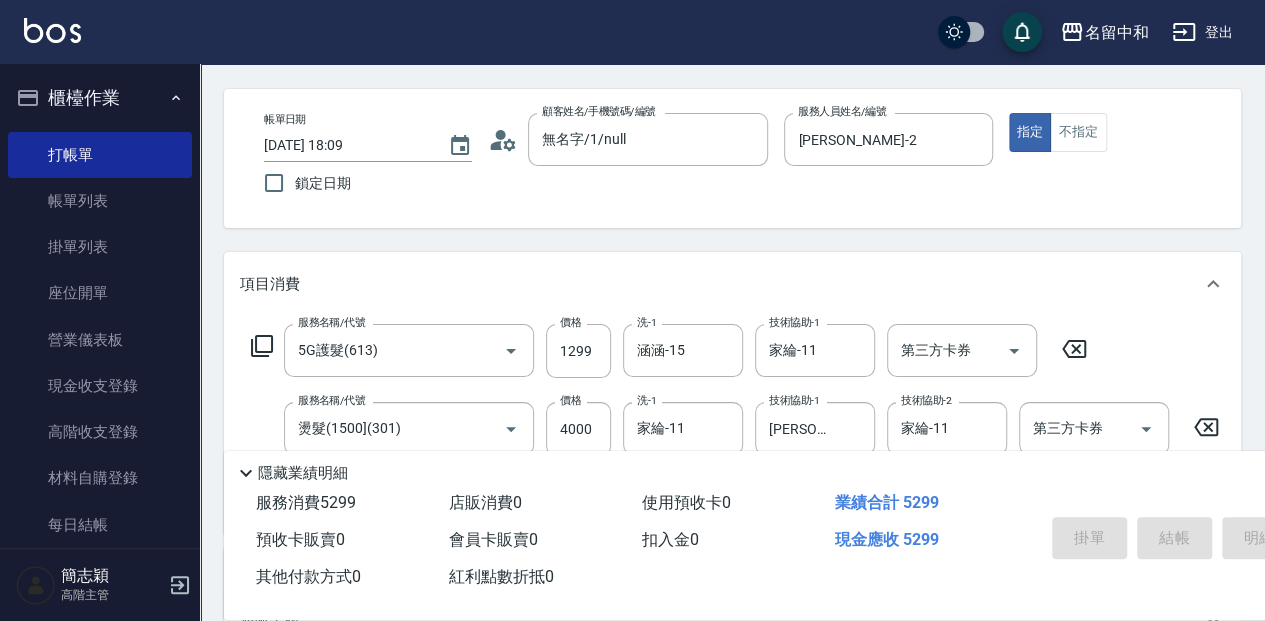 scroll, scrollTop: 66, scrollLeft: 0, axis: vertical 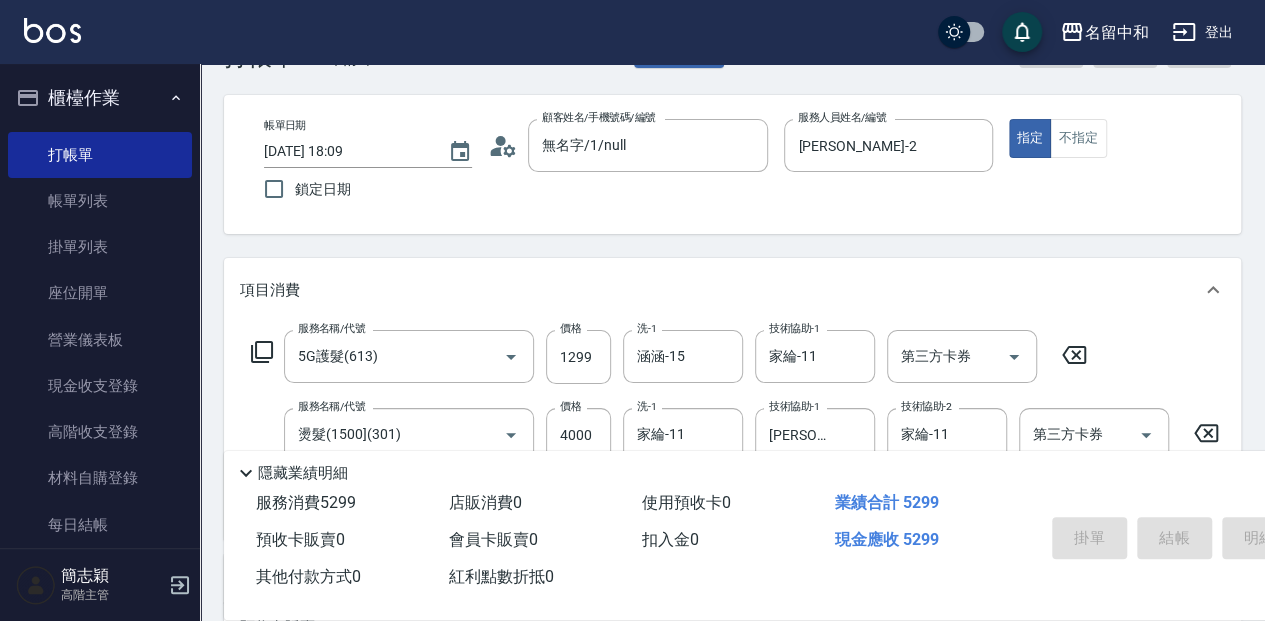type on "[DATE] 19:02" 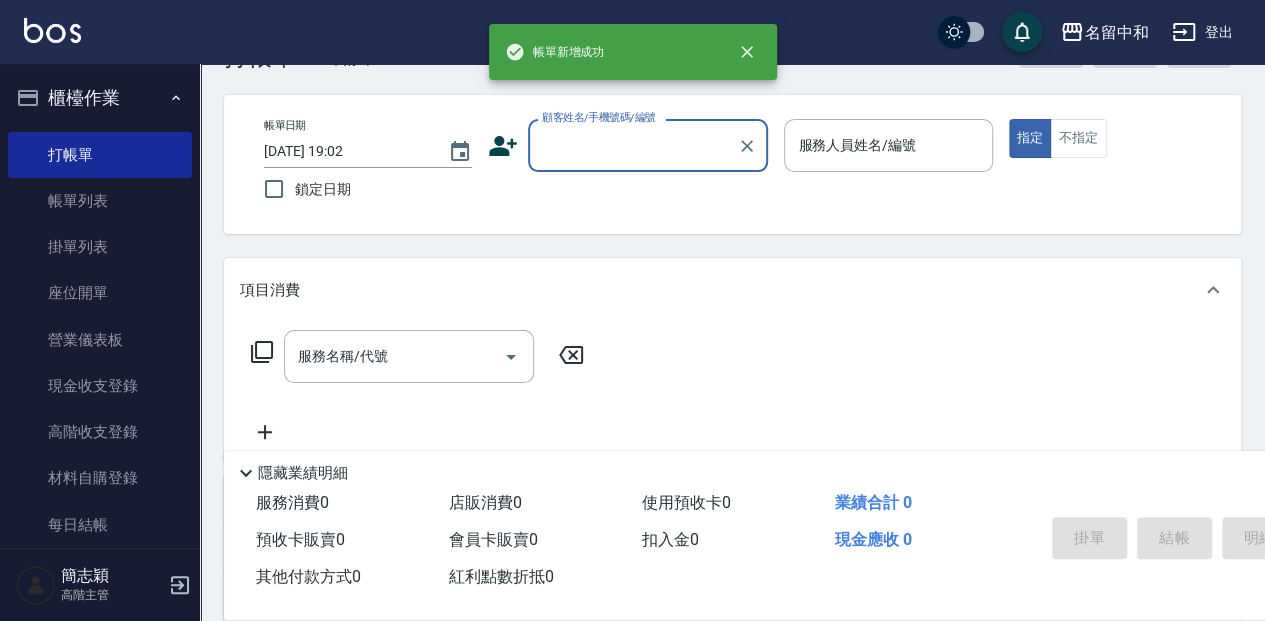 scroll, scrollTop: 0, scrollLeft: 0, axis: both 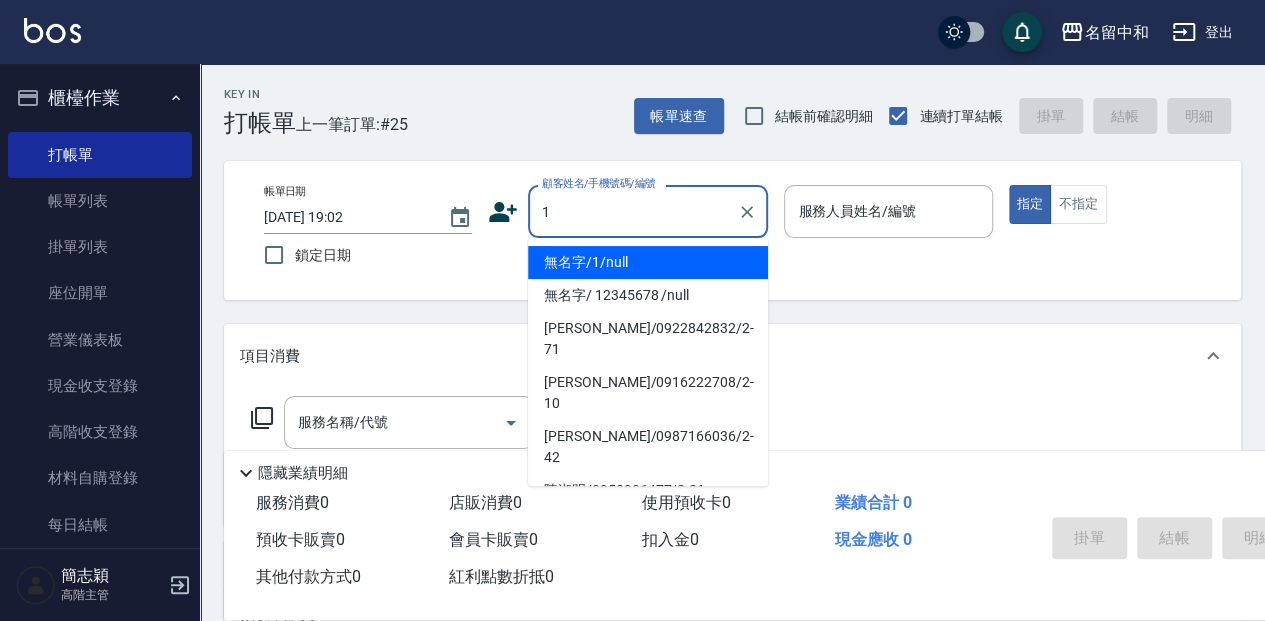 type on "無名字/1/null" 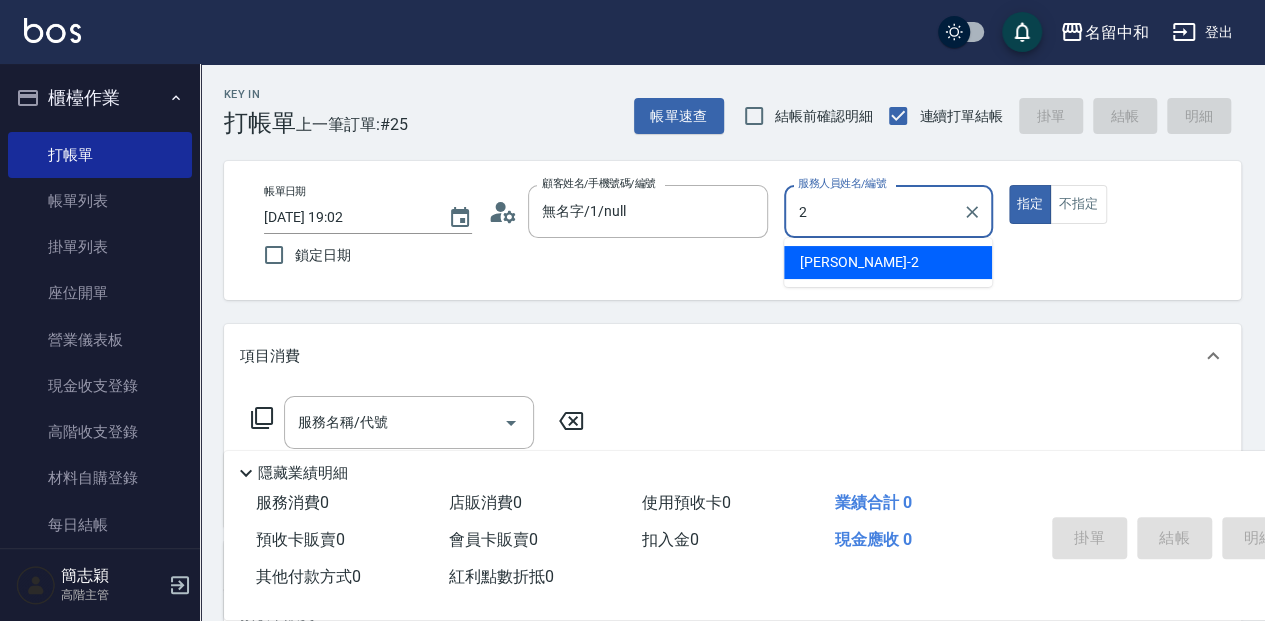 type on "[PERSON_NAME]-2" 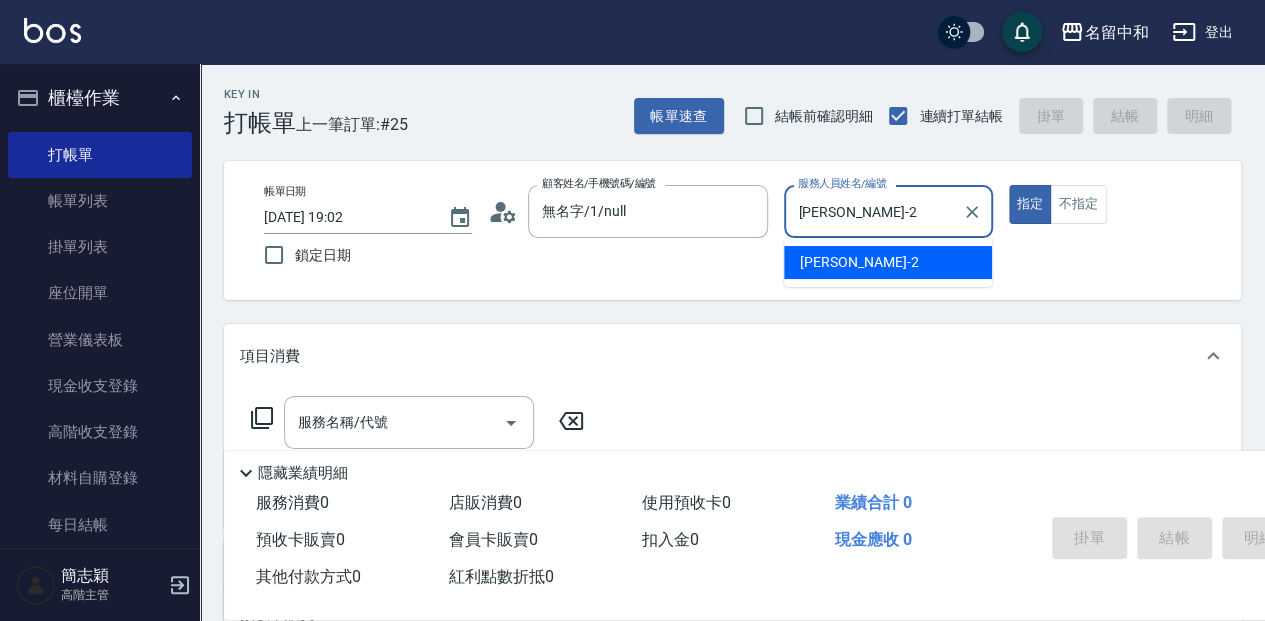 type on "true" 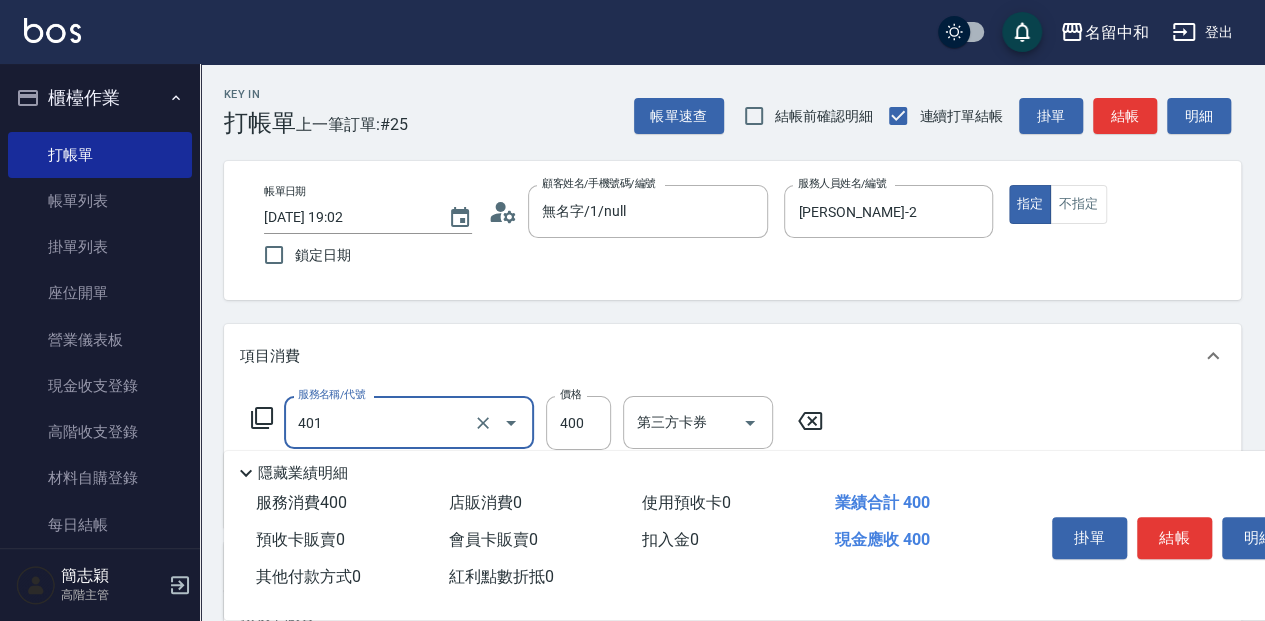 type on "剪髮(400)(401)" 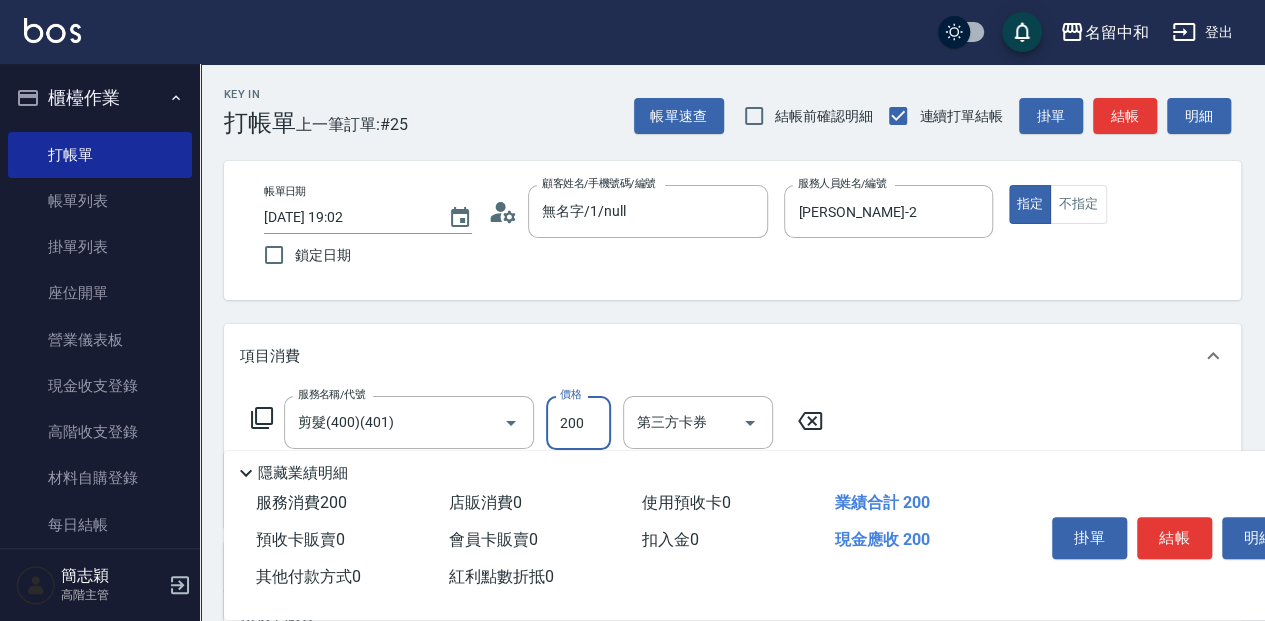 type on "200" 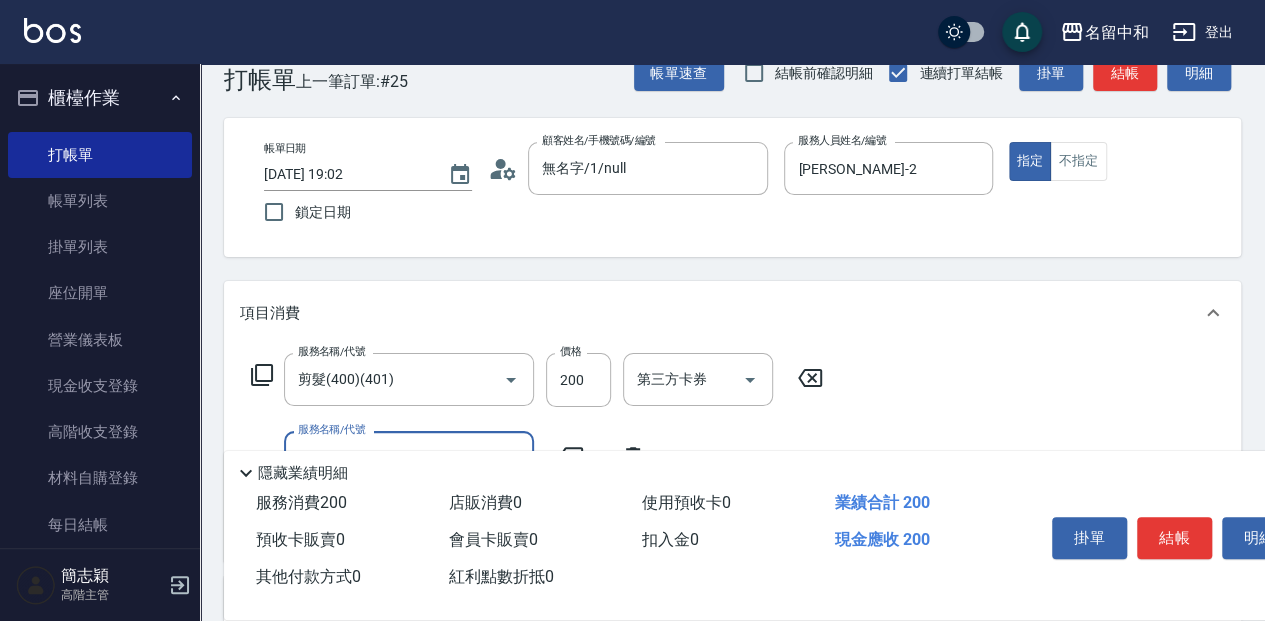 scroll, scrollTop: 133, scrollLeft: 0, axis: vertical 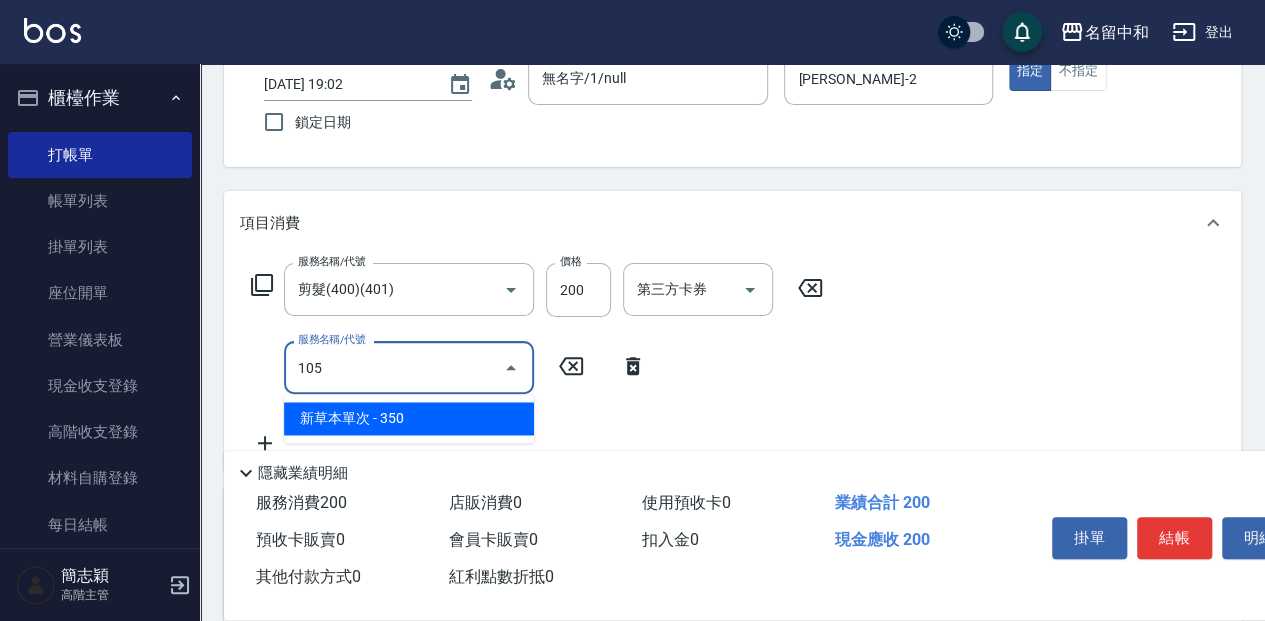 type on "新草本單次(105)" 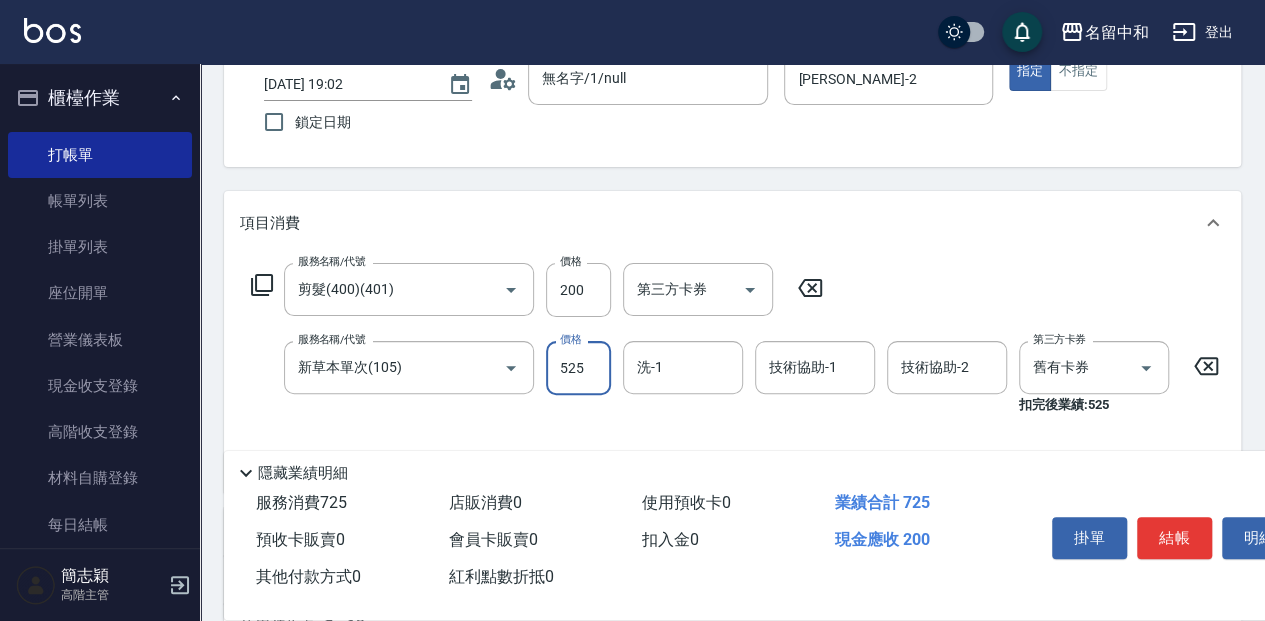 type on "525" 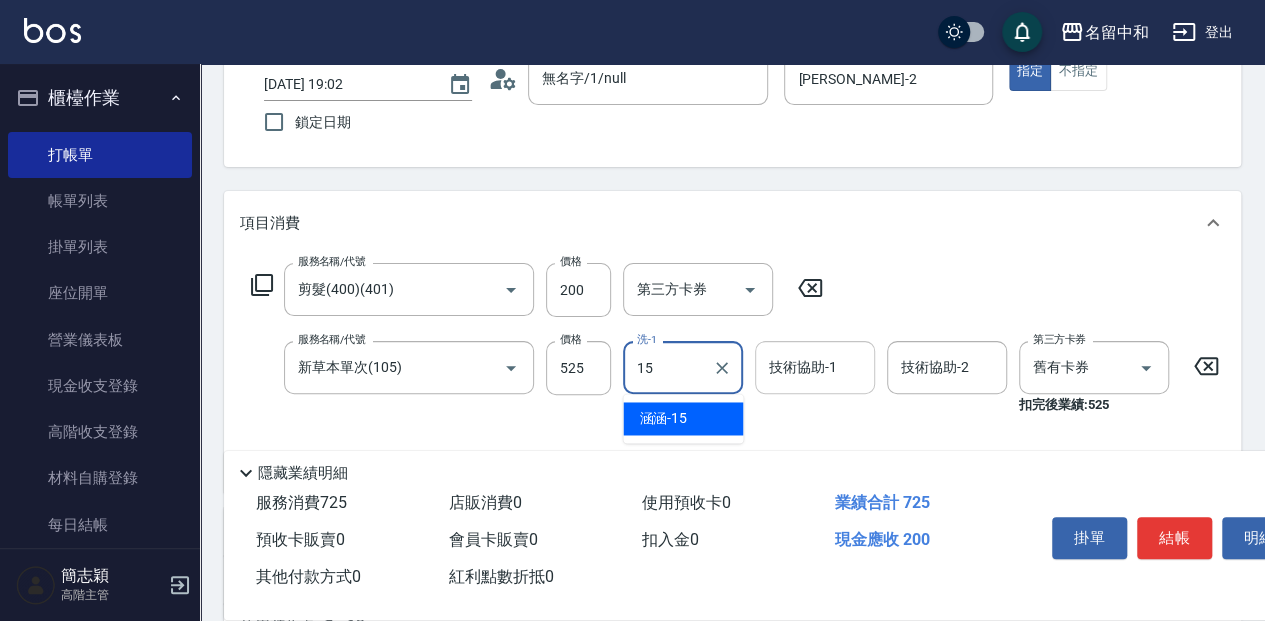 type on "涵涵-15" 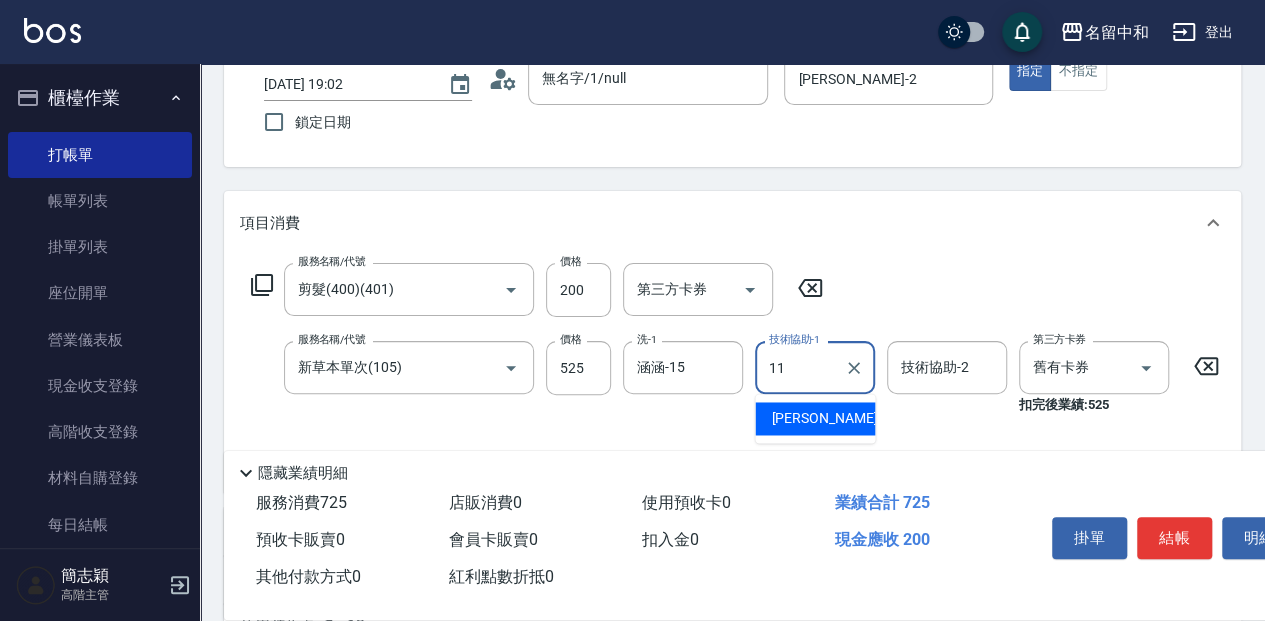 type on "家綸-11" 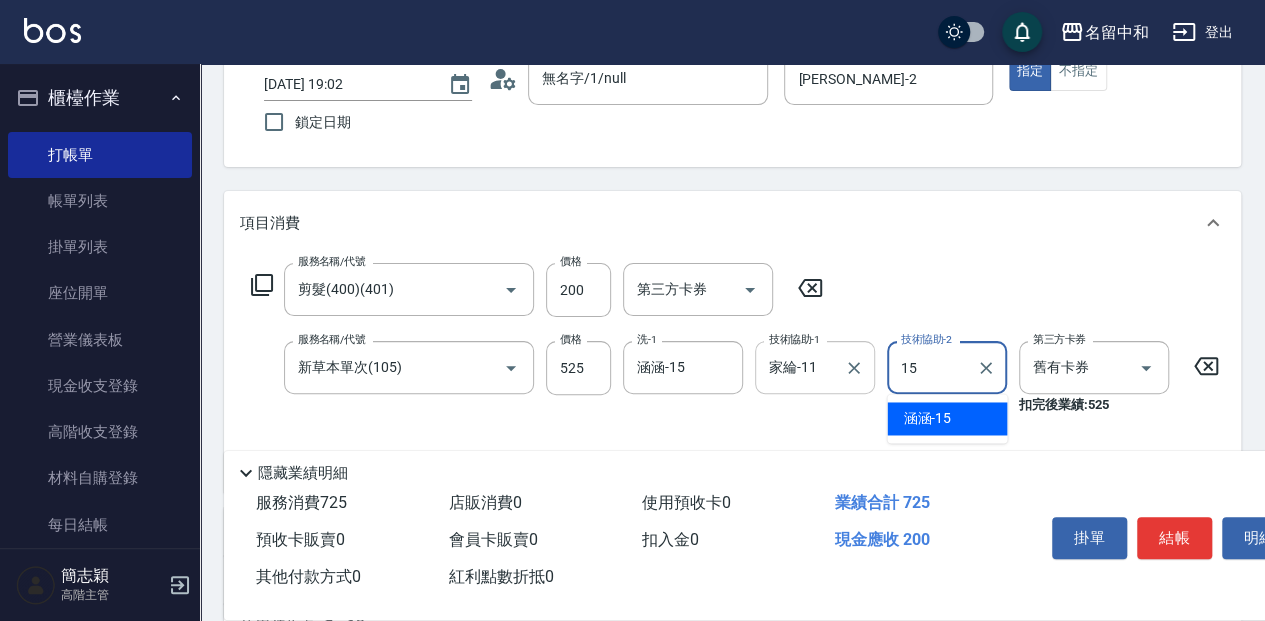 type on "涵涵-15" 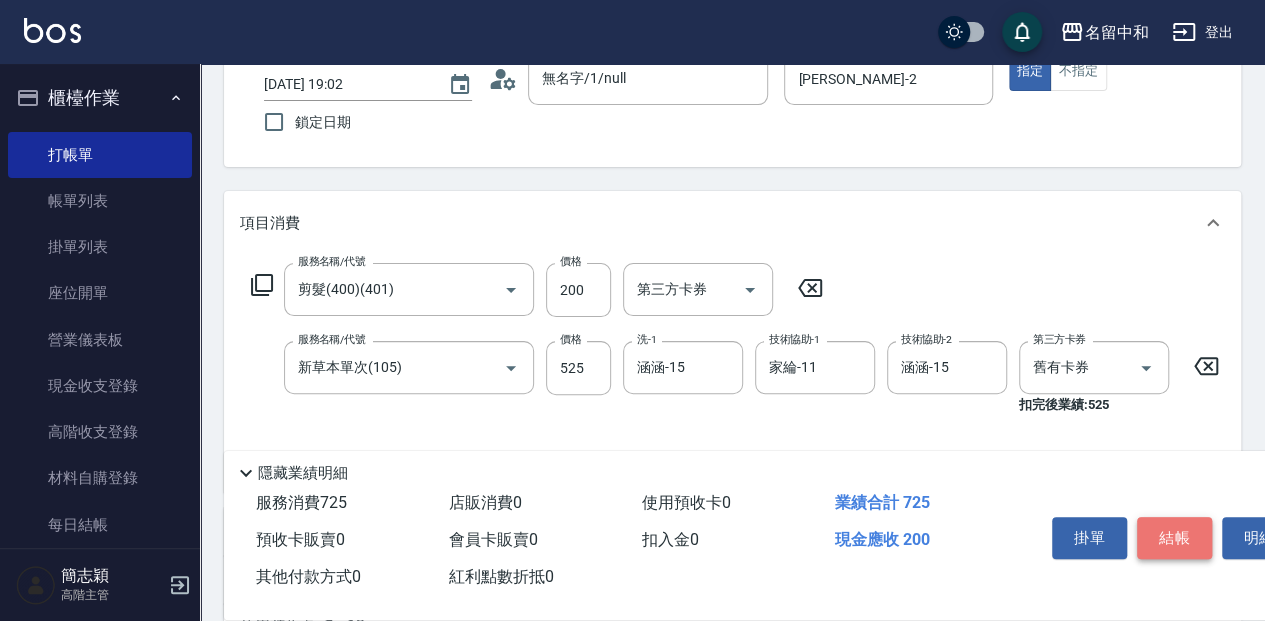 click on "結帳" at bounding box center [1174, 538] 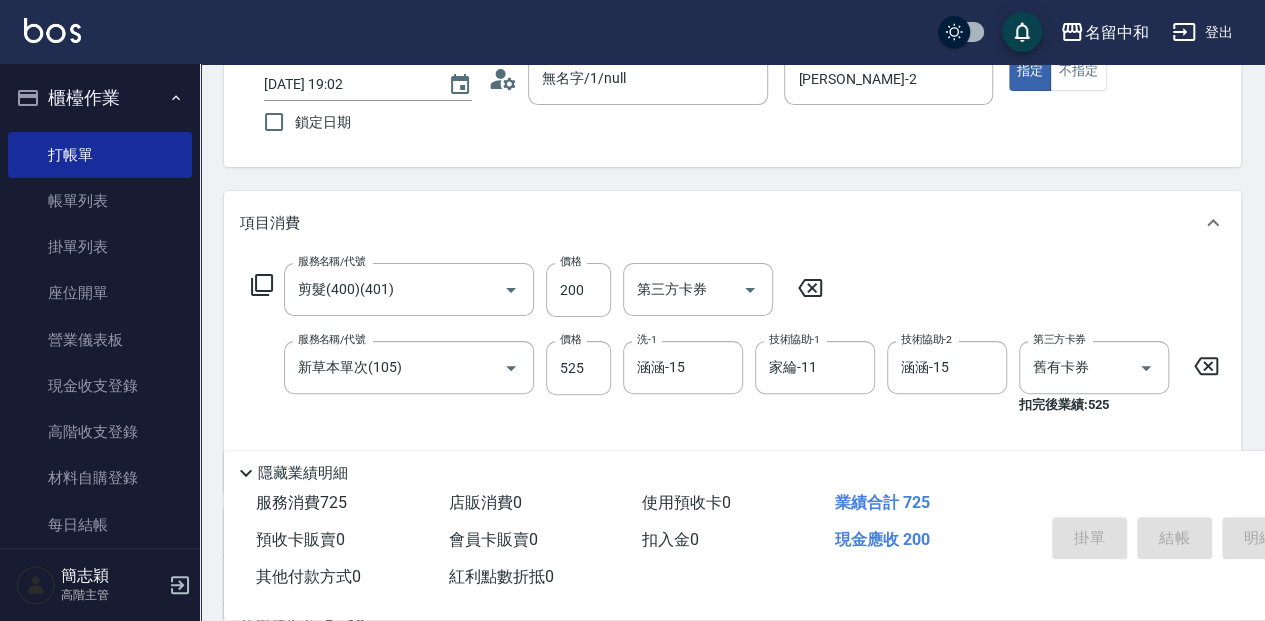 type 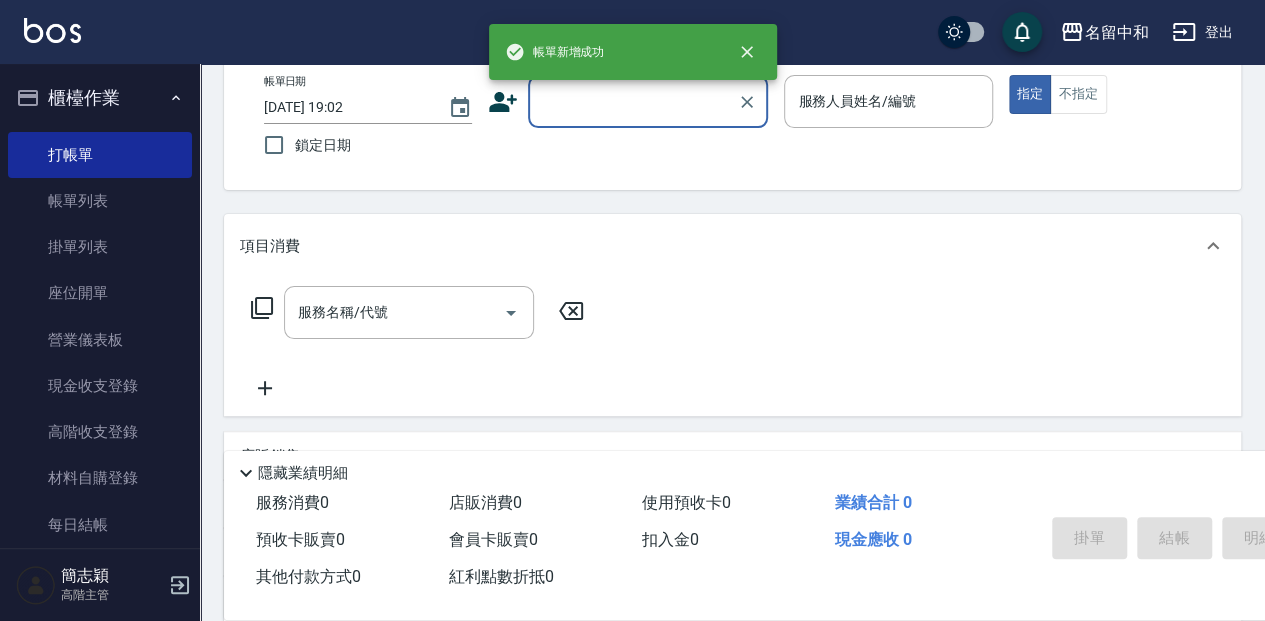 scroll, scrollTop: 0, scrollLeft: 0, axis: both 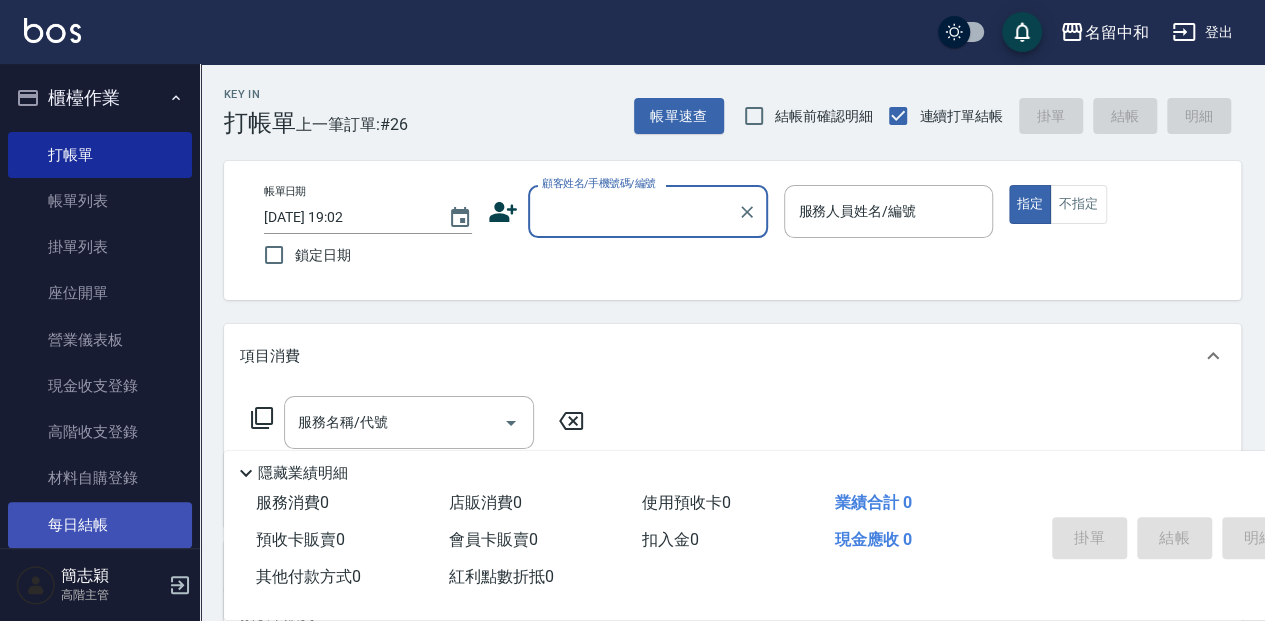 click on "每日結帳" at bounding box center [100, 525] 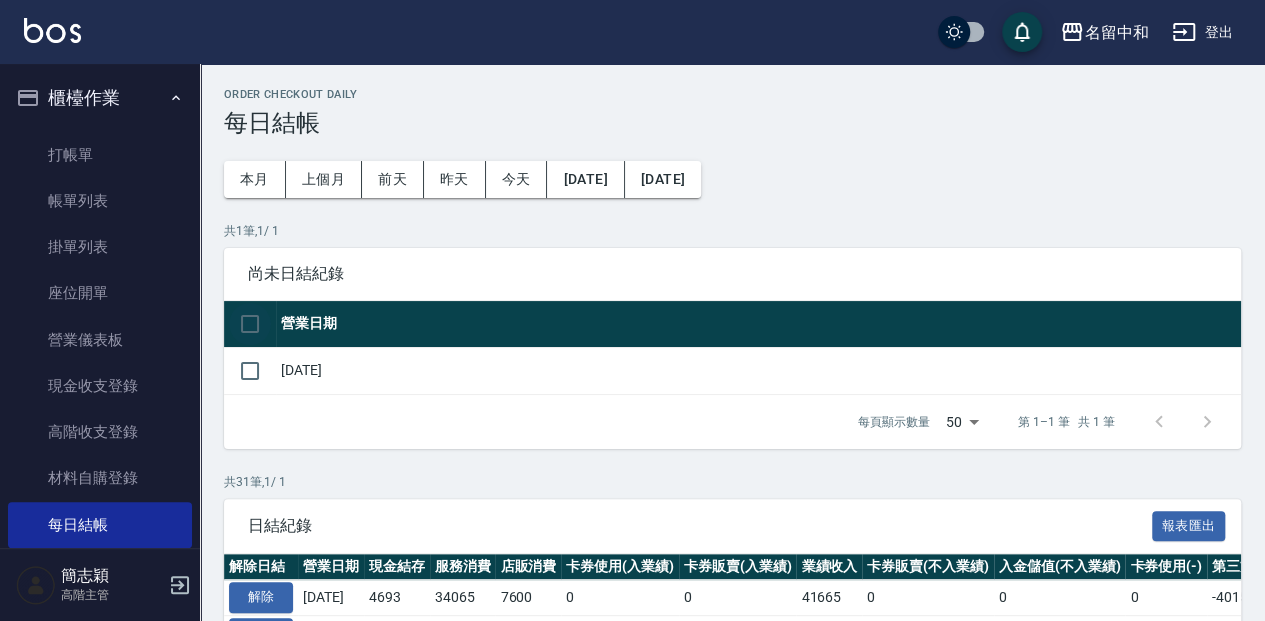 click at bounding box center (250, 324) 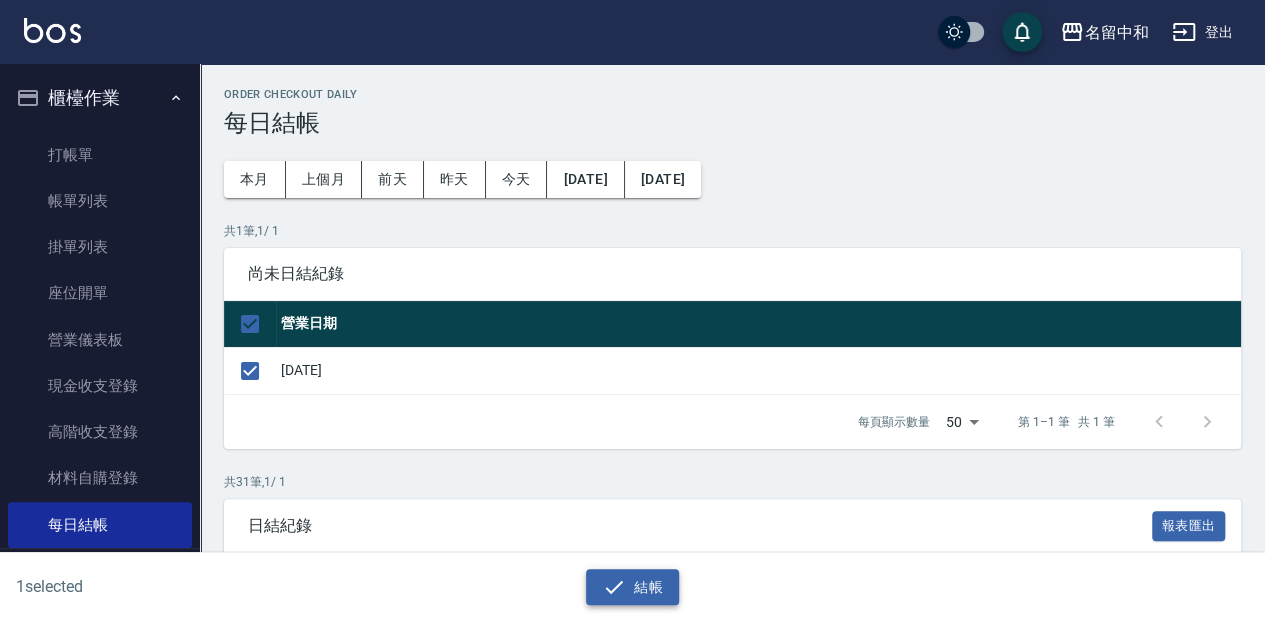 click on "結帳" at bounding box center (632, 587) 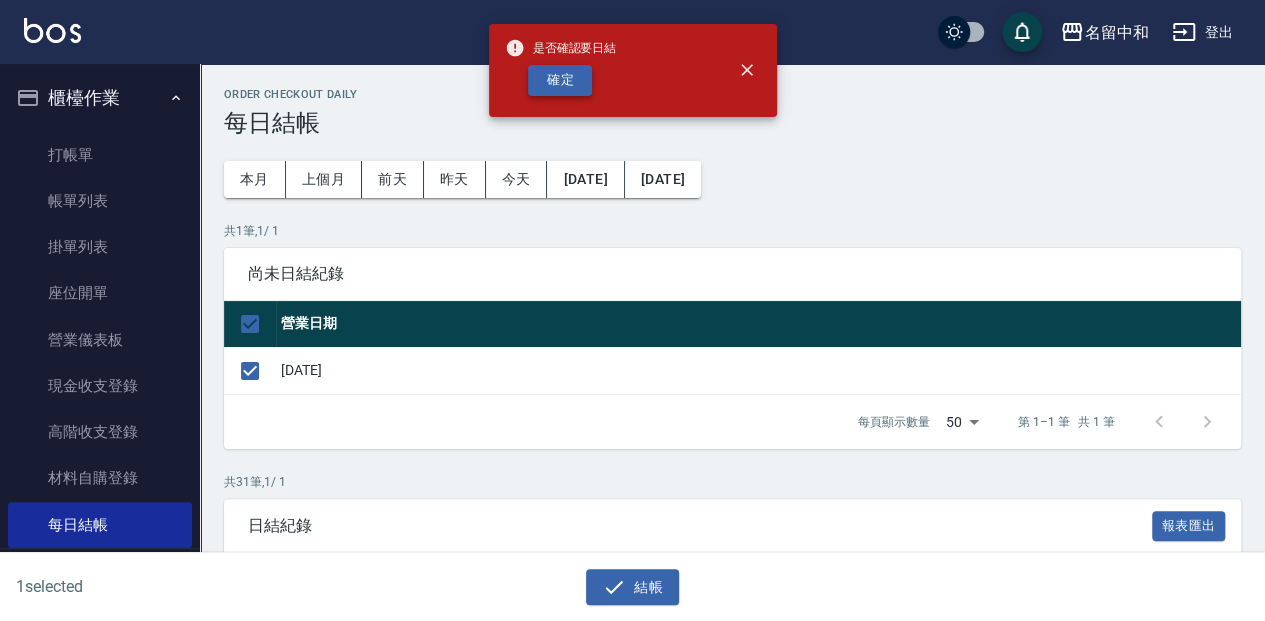 click on "確定" at bounding box center [560, 80] 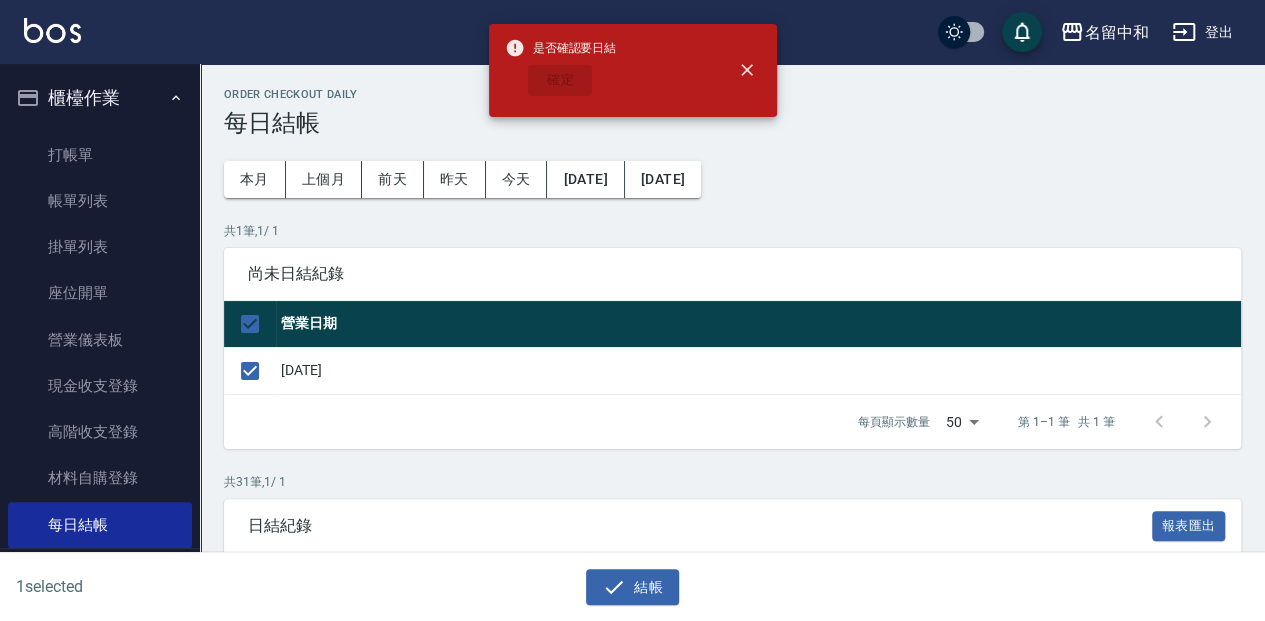 checkbox on "false" 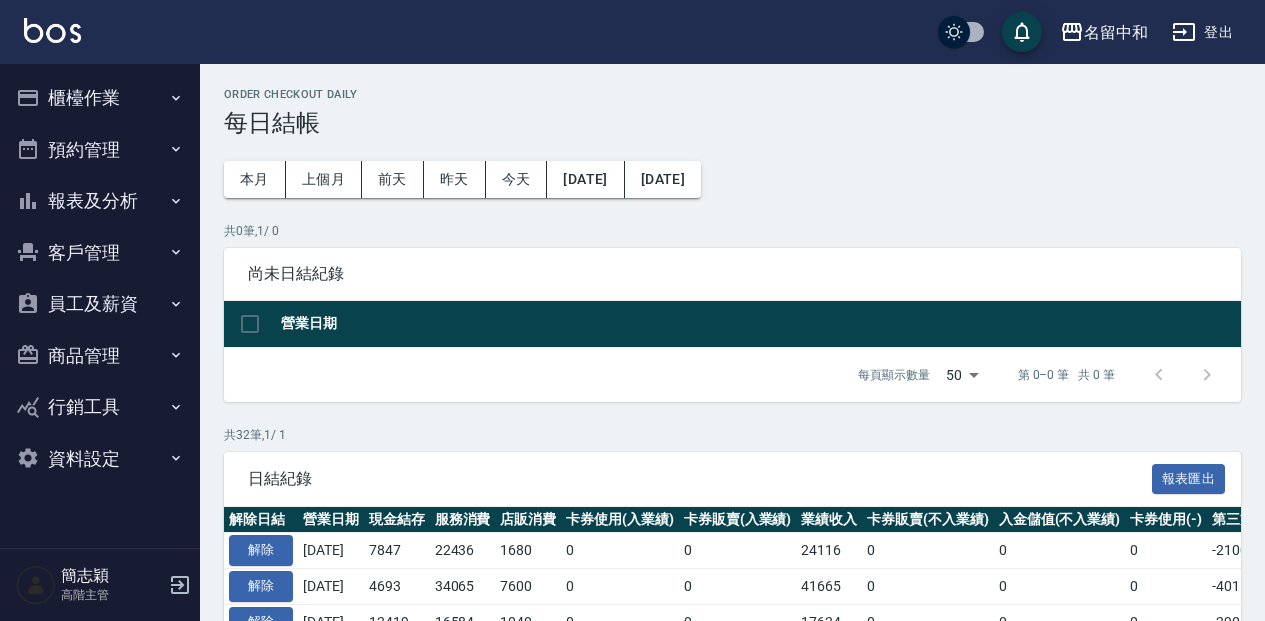 scroll, scrollTop: 0, scrollLeft: 0, axis: both 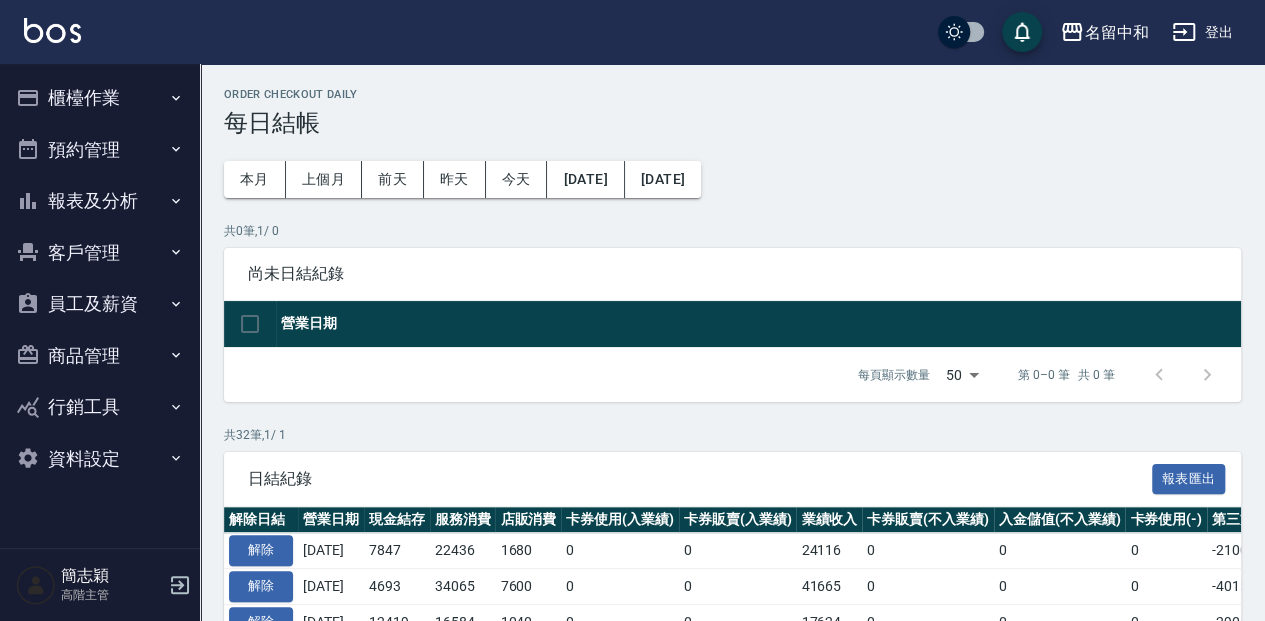 click on "櫃檯作業" at bounding box center [100, 98] 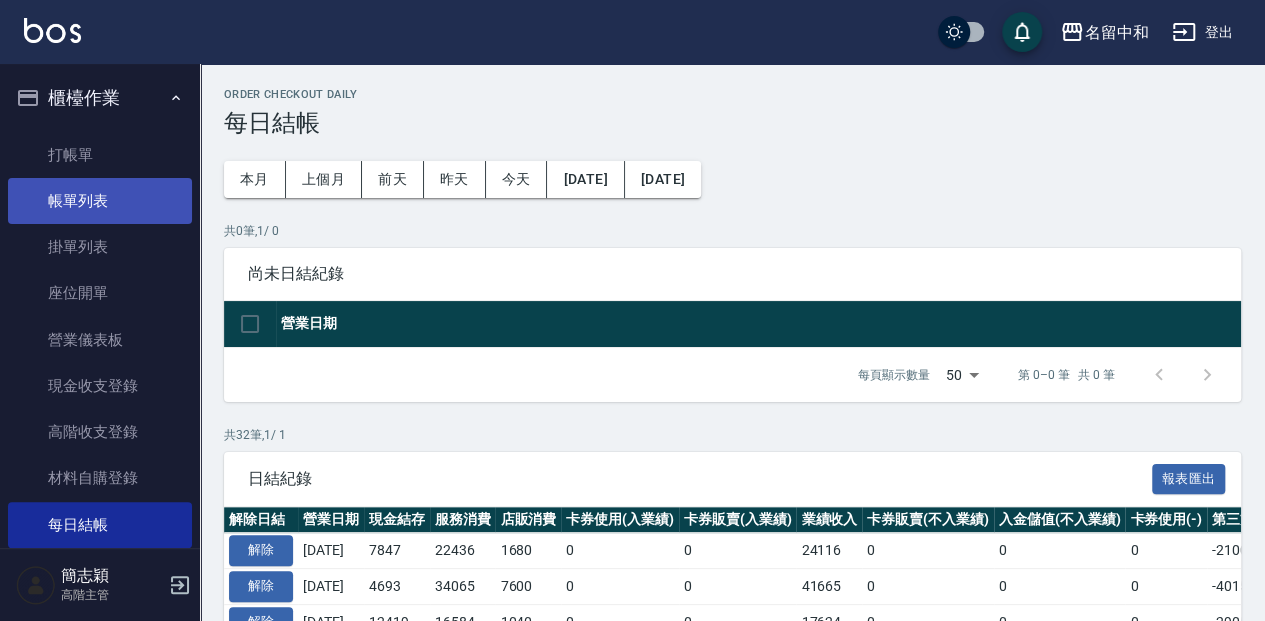 drag, startPoint x: 132, startPoint y: 202, endPoint x: 139, endPoint y: 194, distance: 10.630146 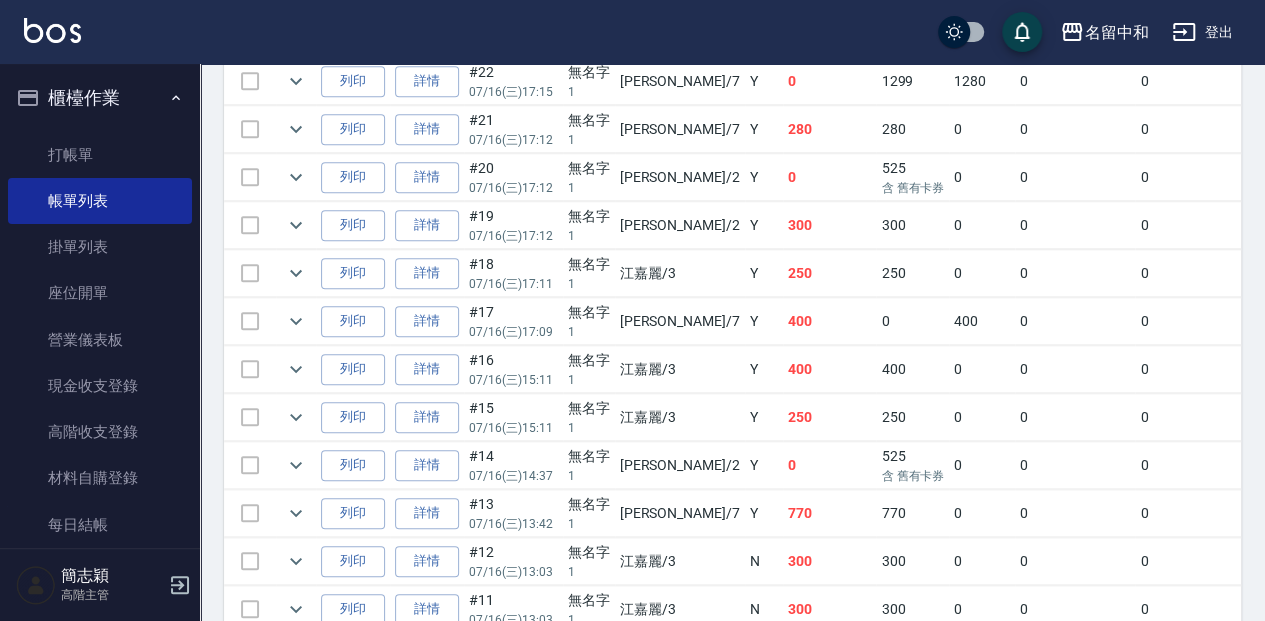 scroll, scrollTop: 800, scrollLeft: 0, axis: vertical 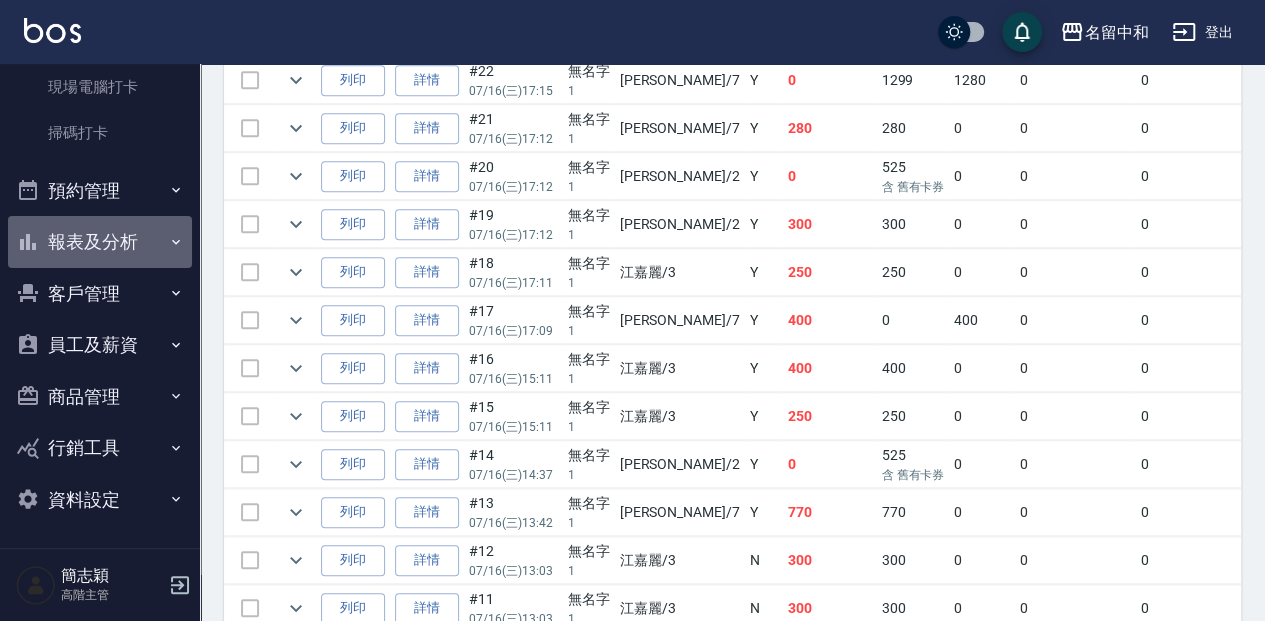 click on "報表及分析" at bounding box center (100, 242) 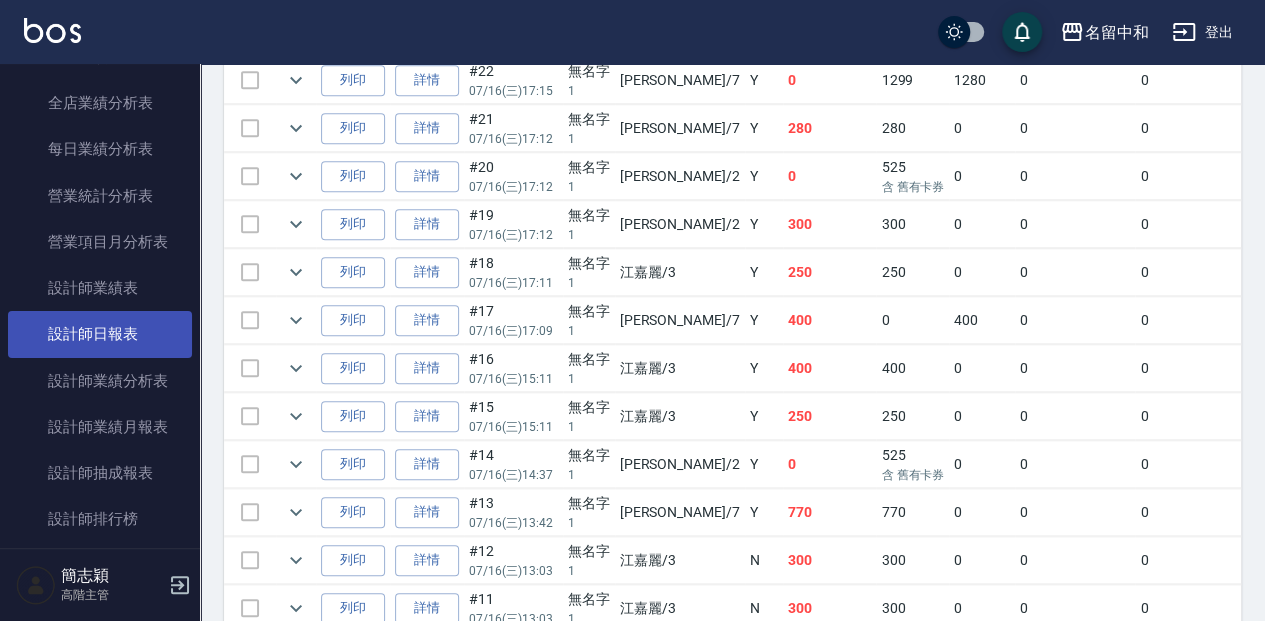 scroll, scrollTop: 1197, scrollLeft: 0, axis: vertical 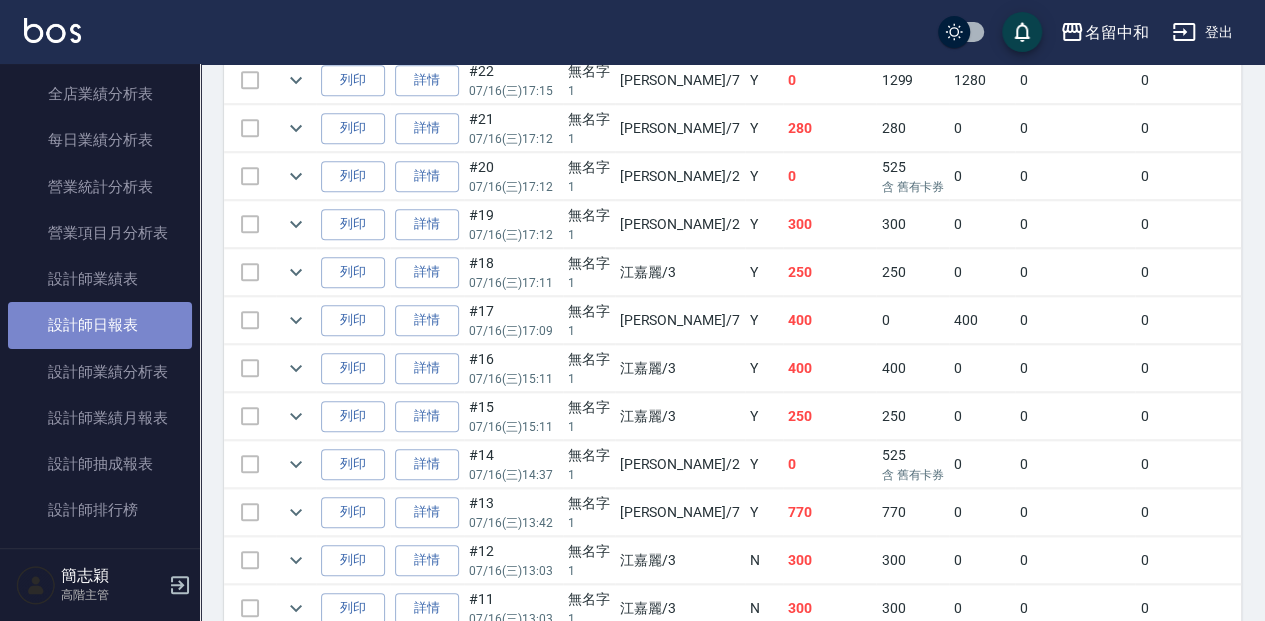 click on "設計師日報表" at bounding box center [100, 325] 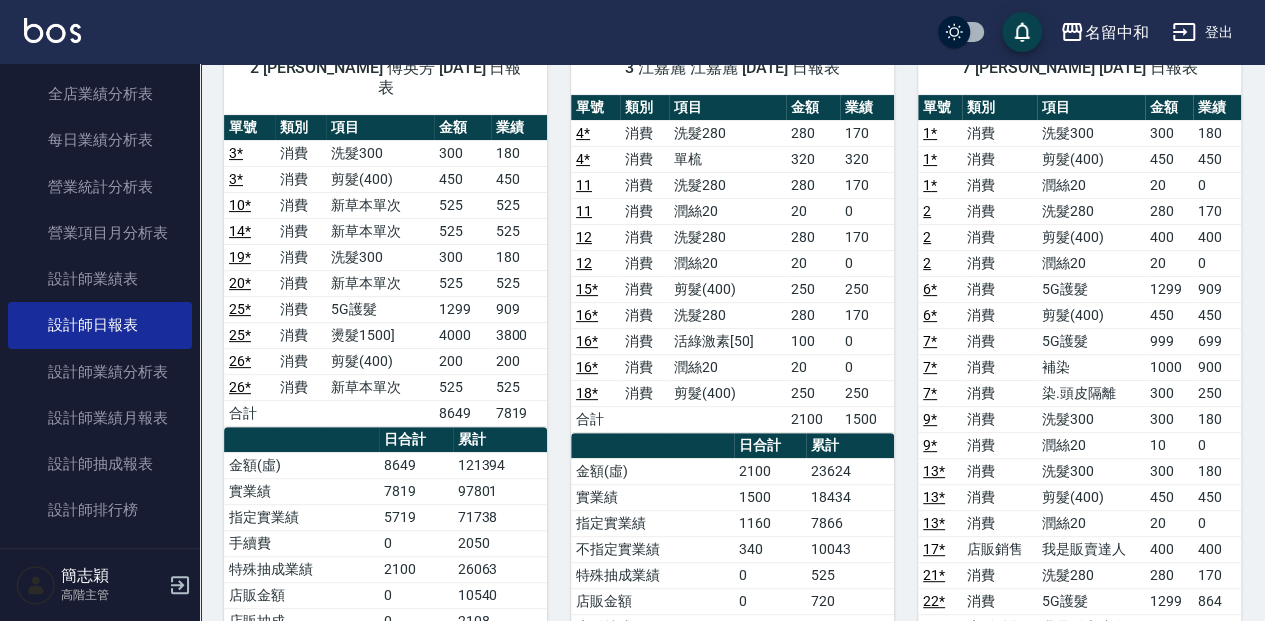 scroll, scrollTop: 200, scrollLeft: 0, axis: vertical 